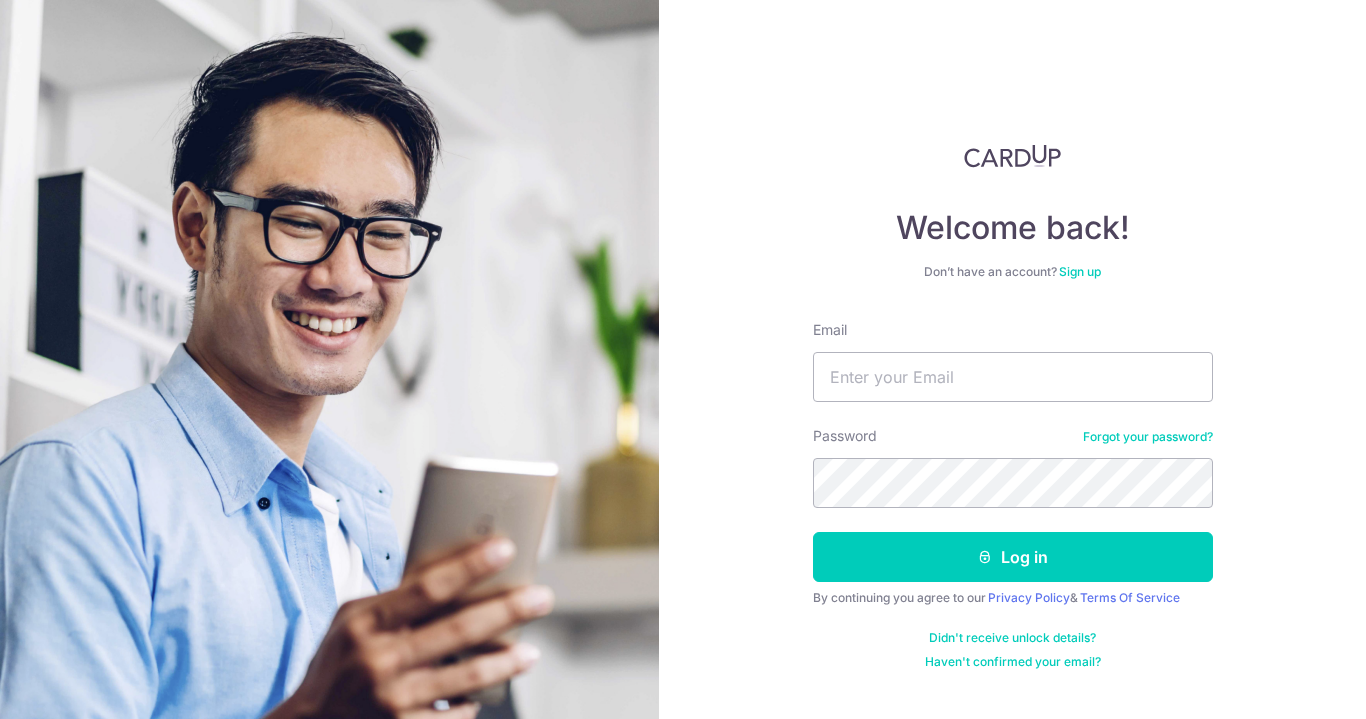 scroll, scrollTop: 0, scrollLeft: 0, axis: both 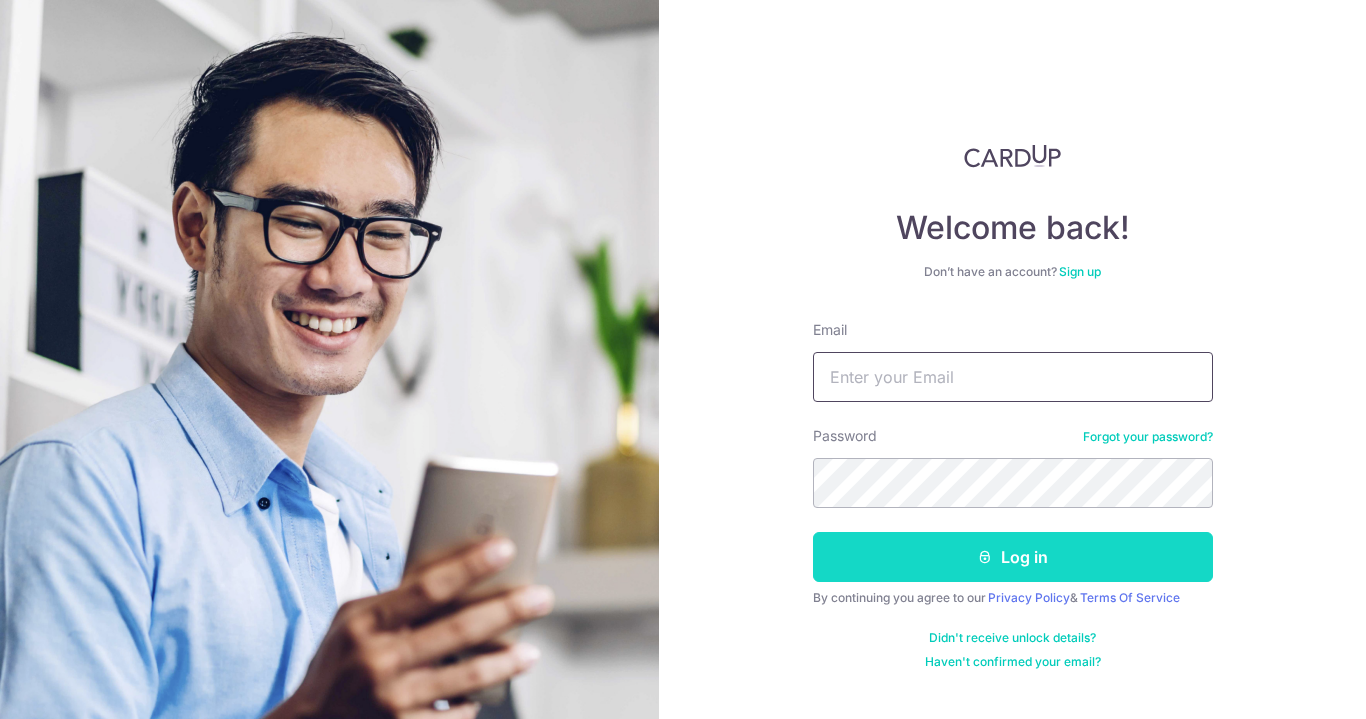 type on "sumi.yeo@safetyfit.sg" 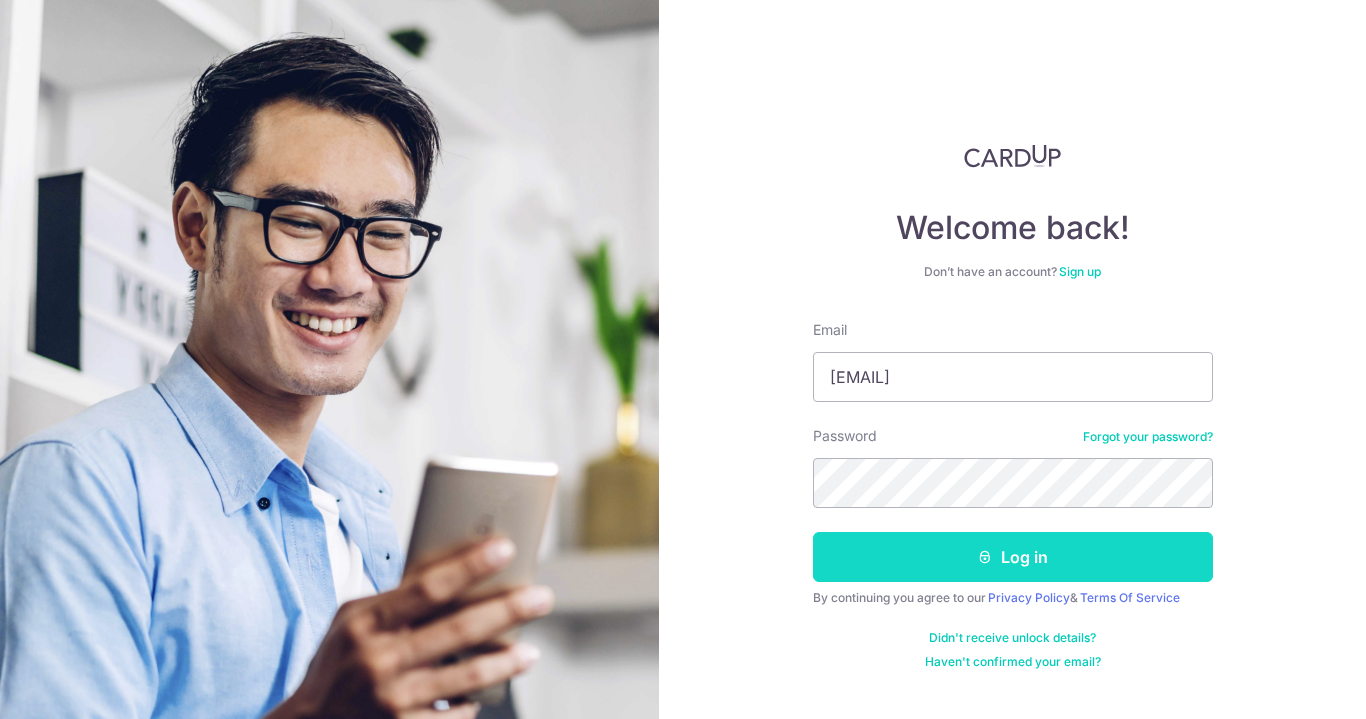 click on "Log in" at bounding box center [1013, 557] 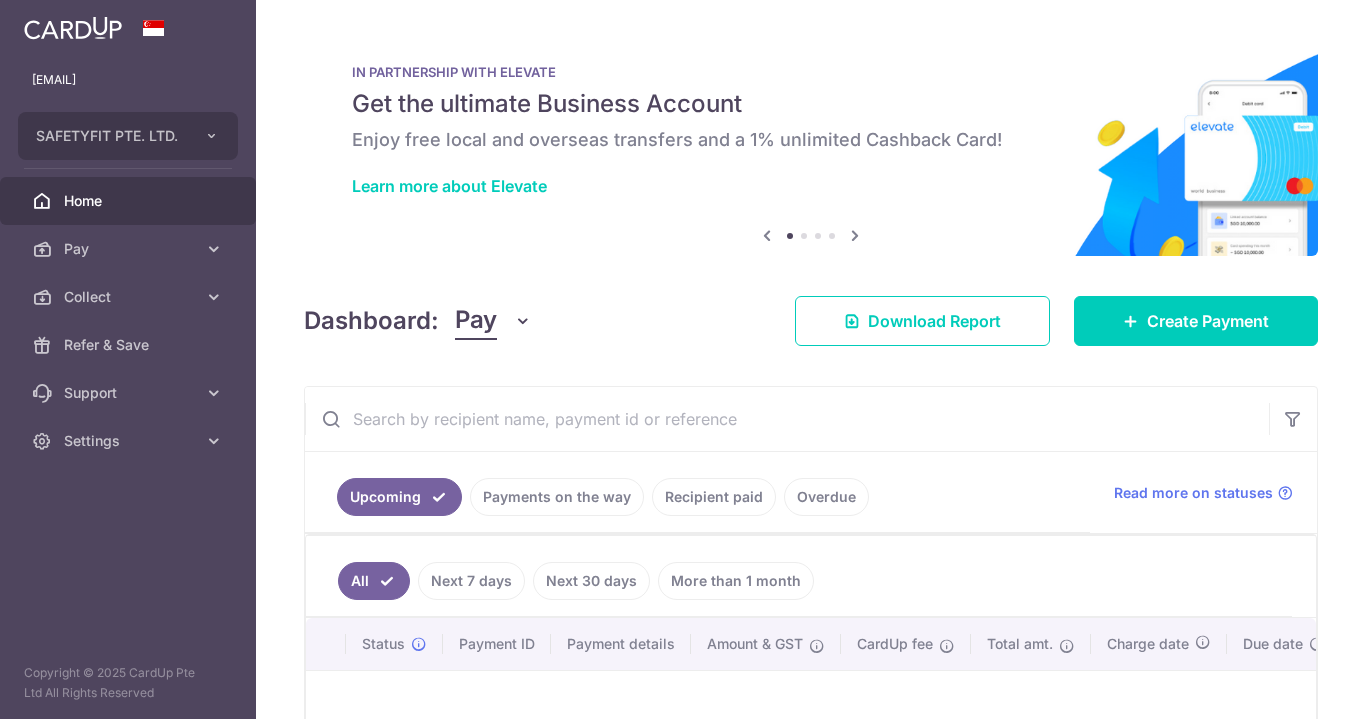 scroll, scrollTop: 0, scrollLeft: 0, axis: both 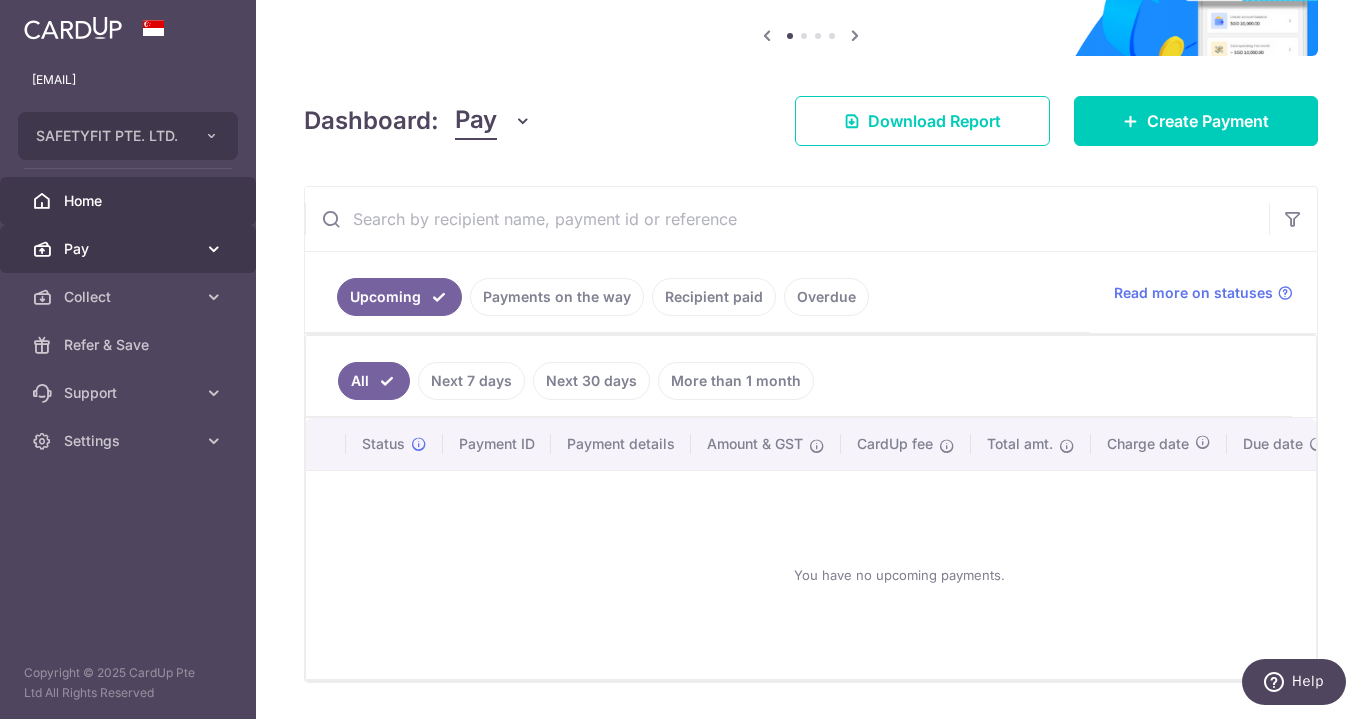 click on "Pay" at bounding box center (130, 249) 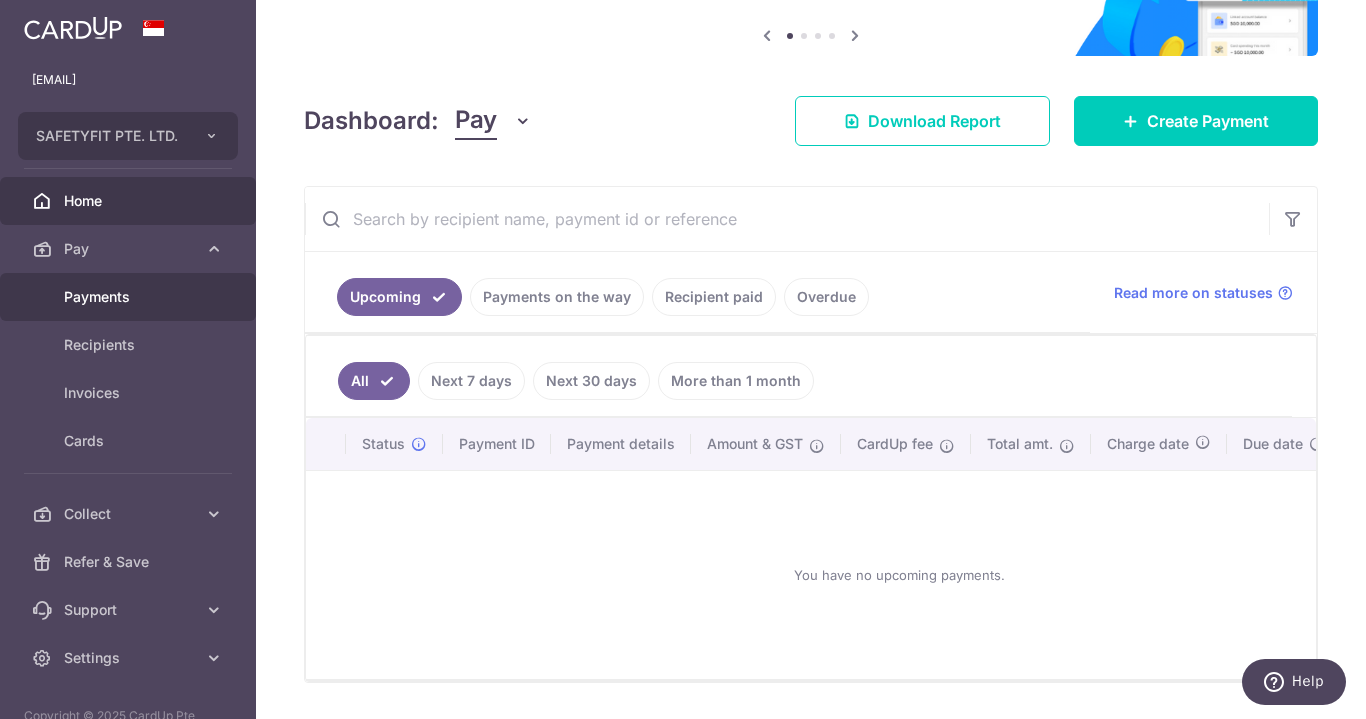 click on "Payments" at bounding box center (130, 297) 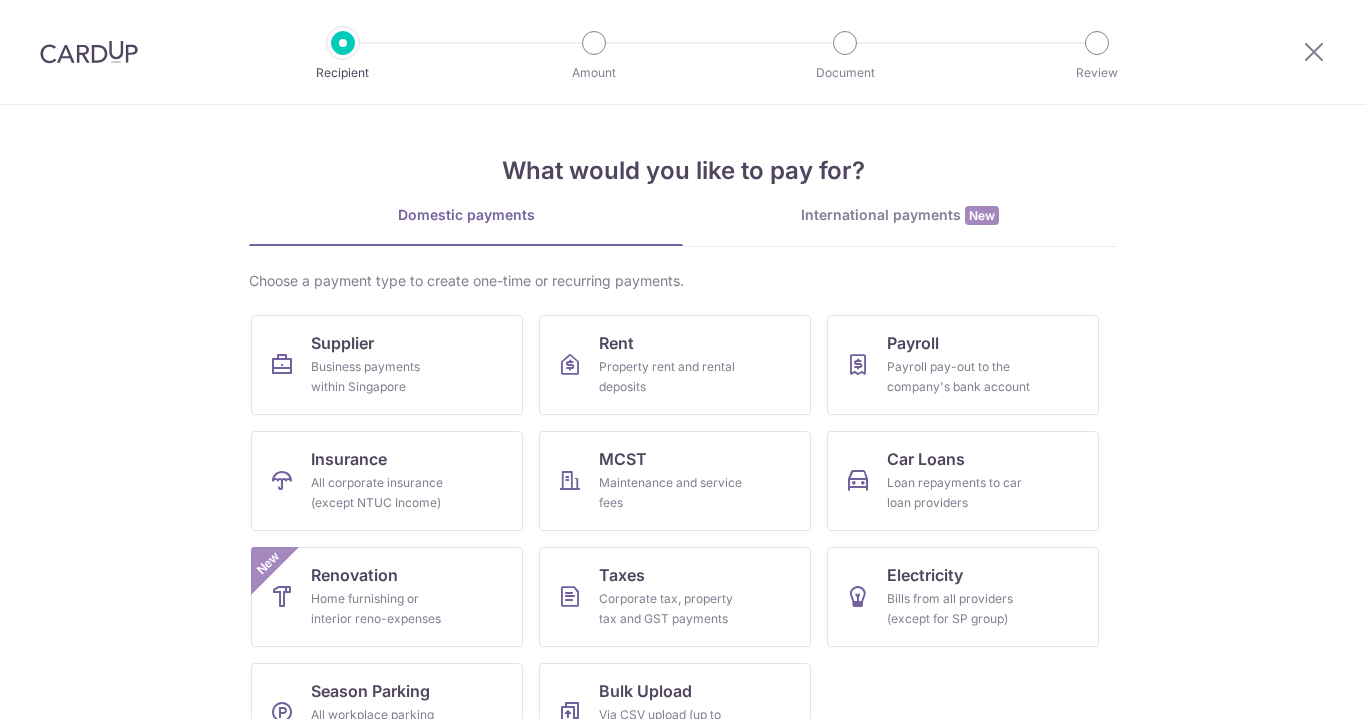 scroll, scrollTop: 0, scrollLeft: 0, axis: both 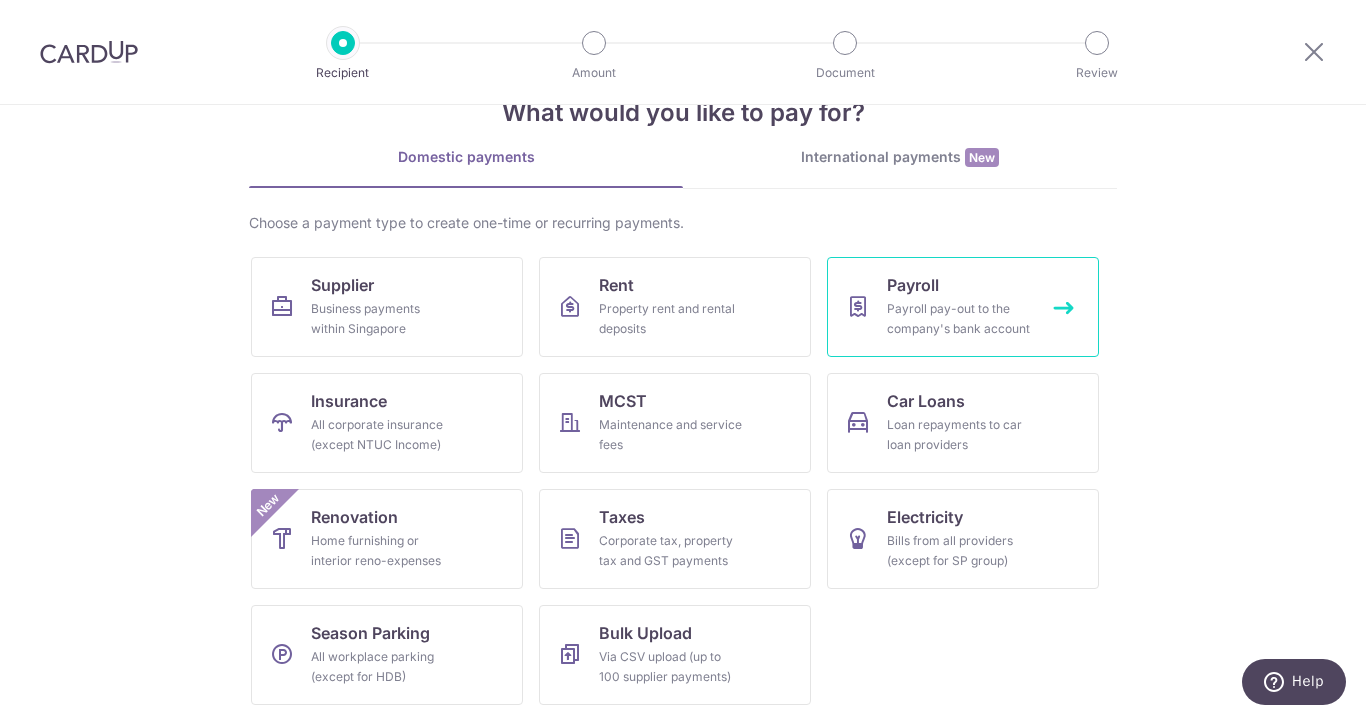 click on "Payroll pay-out to the company's bank account" at bounding box center (959, 319) 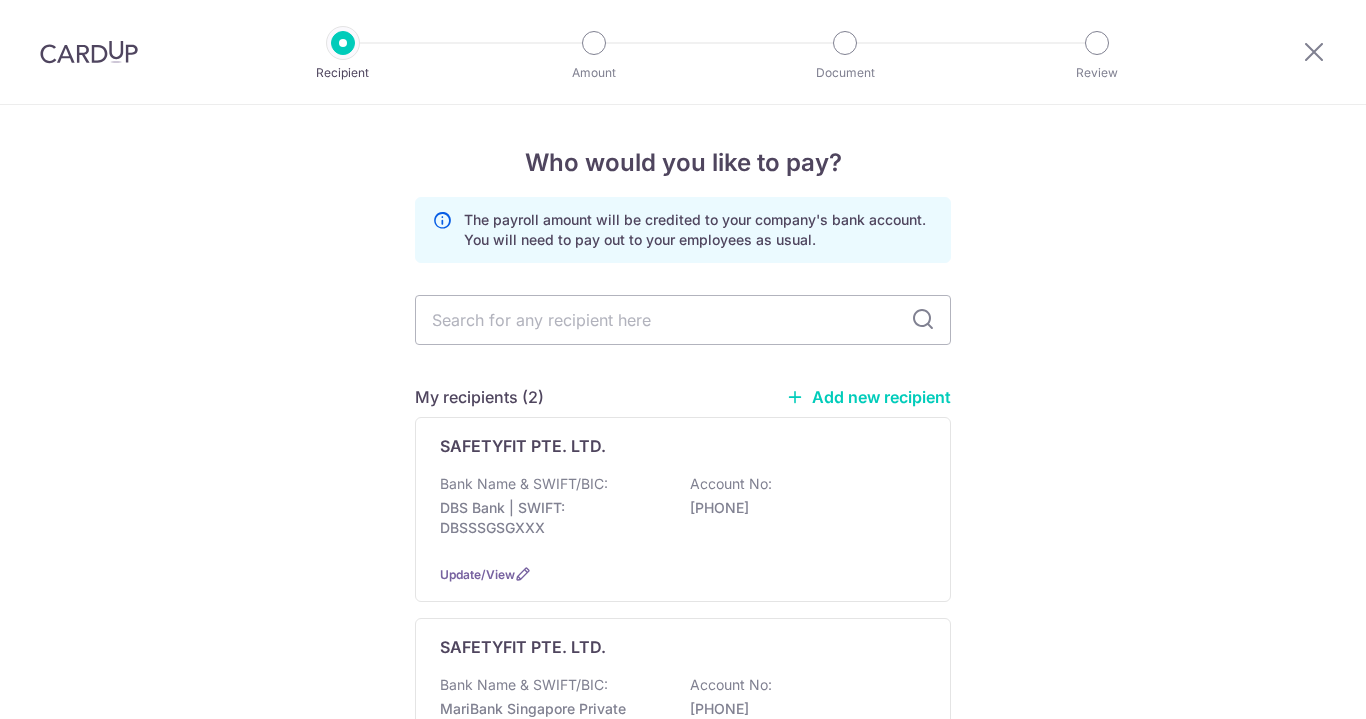 scroll, scrollTop: 0, scrollLeft: 0, axis: both 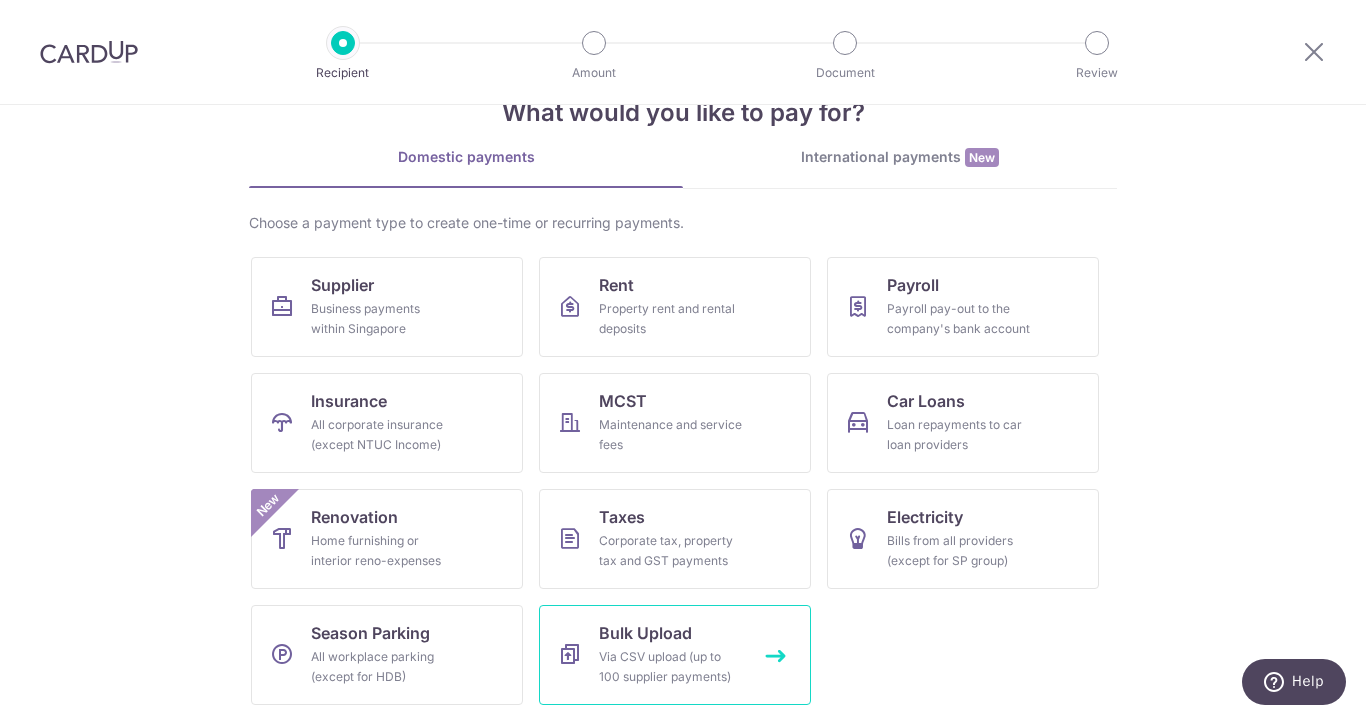 click on "Bulk Upload Via CSV upload (up to 100 supplier payments)" at bounding box center (675, 655) 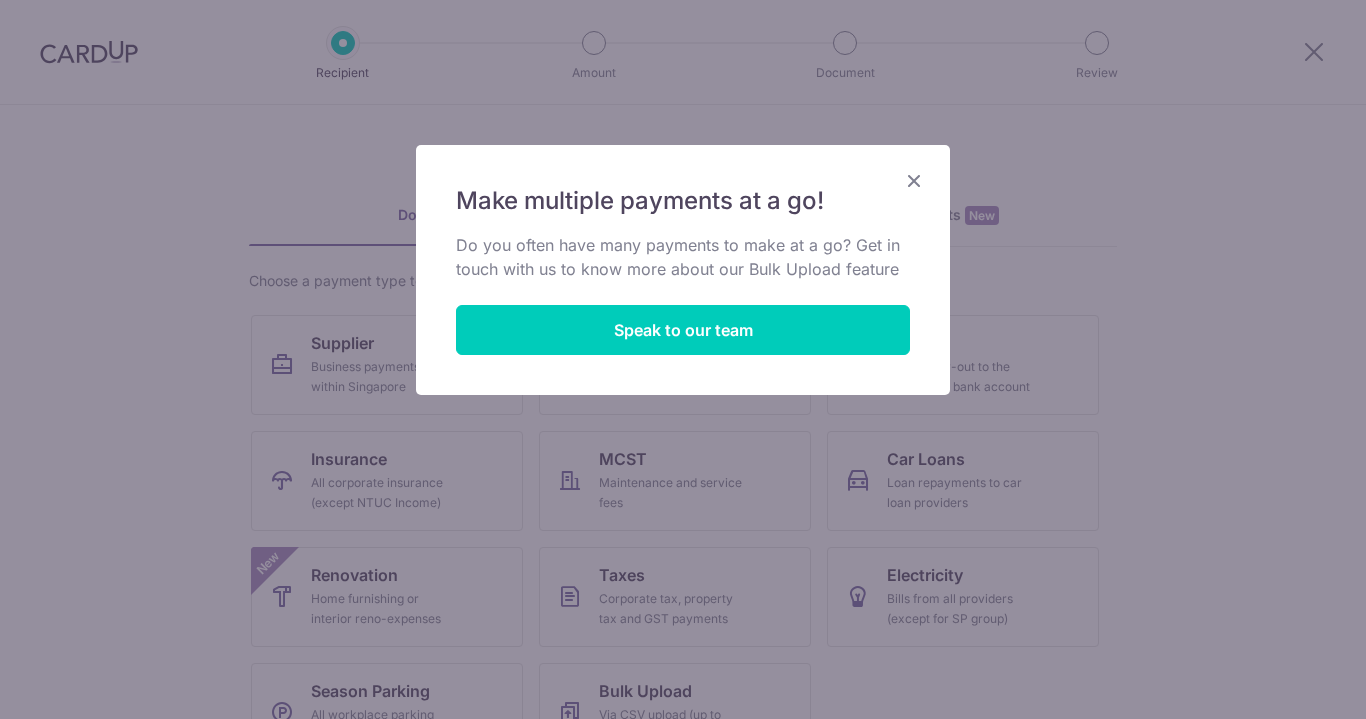 scroll, scrollTop: 0, scrollLeft: 0, axis: both 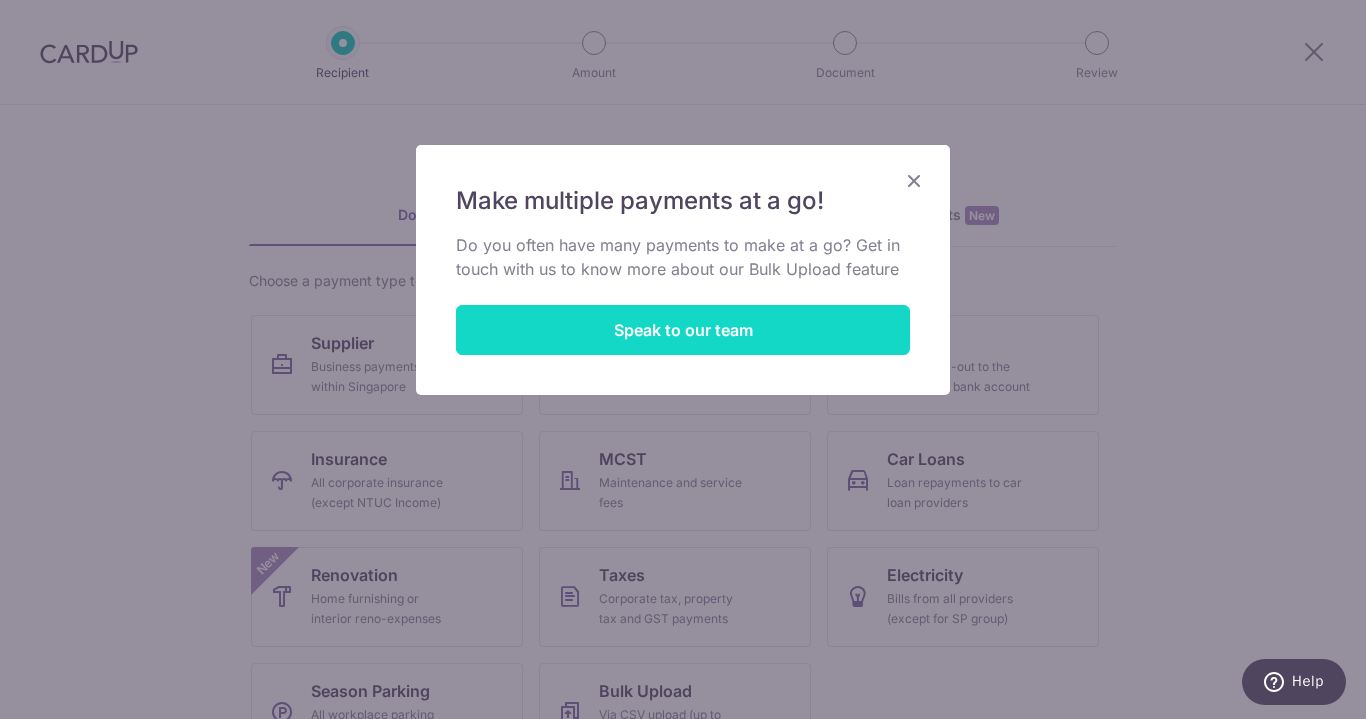 click on "Speak to our team" at bounding box center [683, 330] 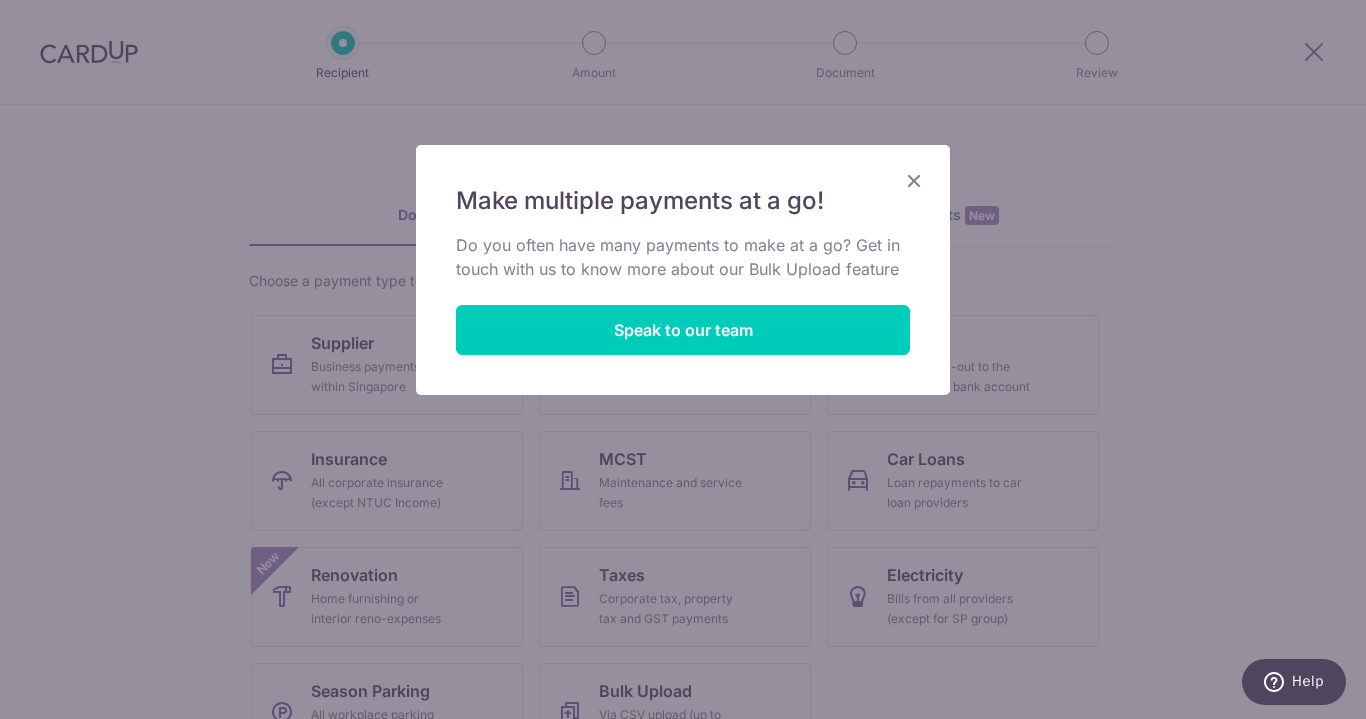 click at bounding box center [914, 180] 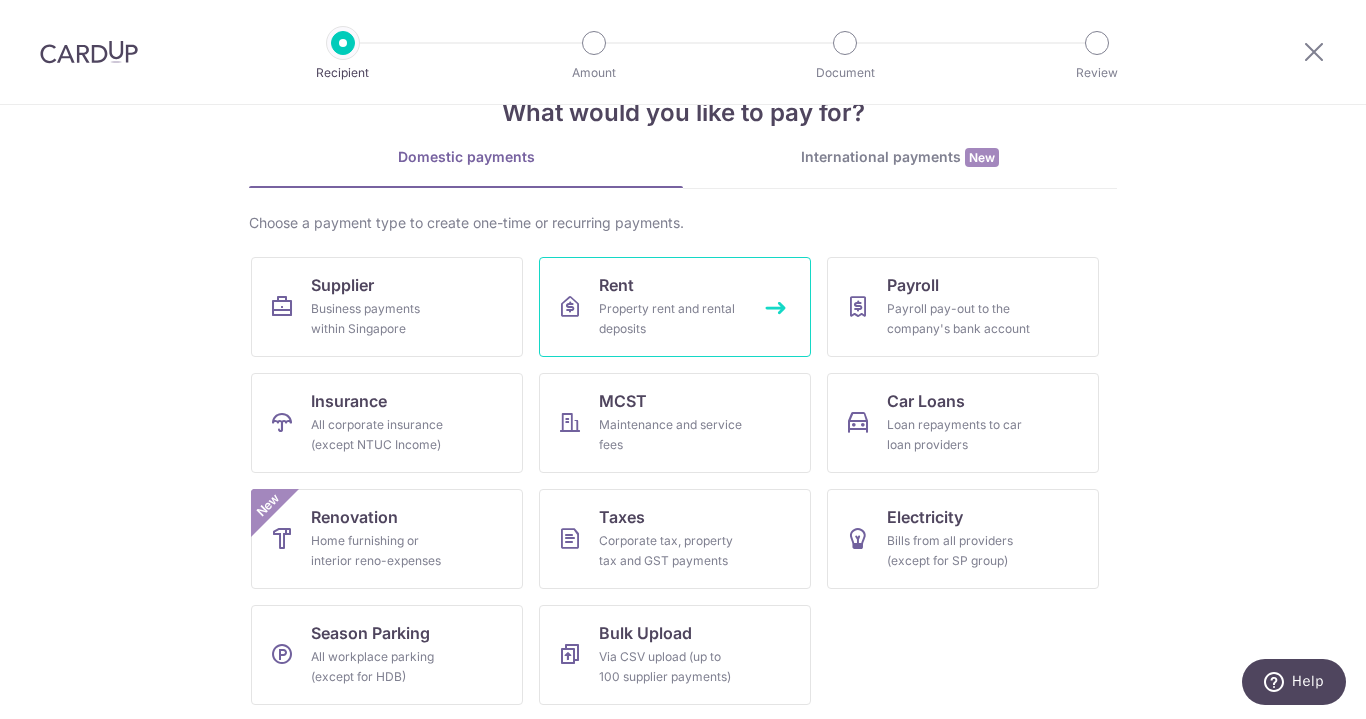 scroll, scrollTop: 58, scrollLeft: 0, axis: vertical 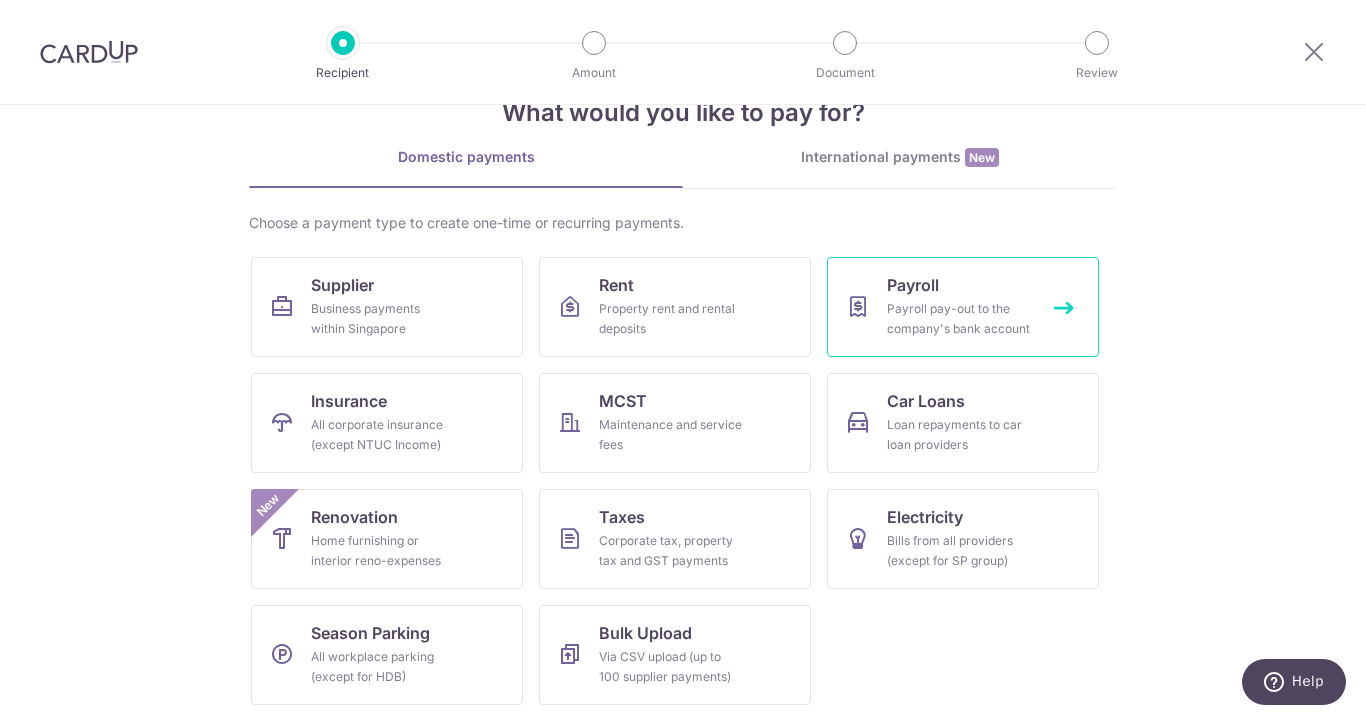 click on "Payroll Payroll pay-out to the company's bank account" at bounding box center [963, 307] 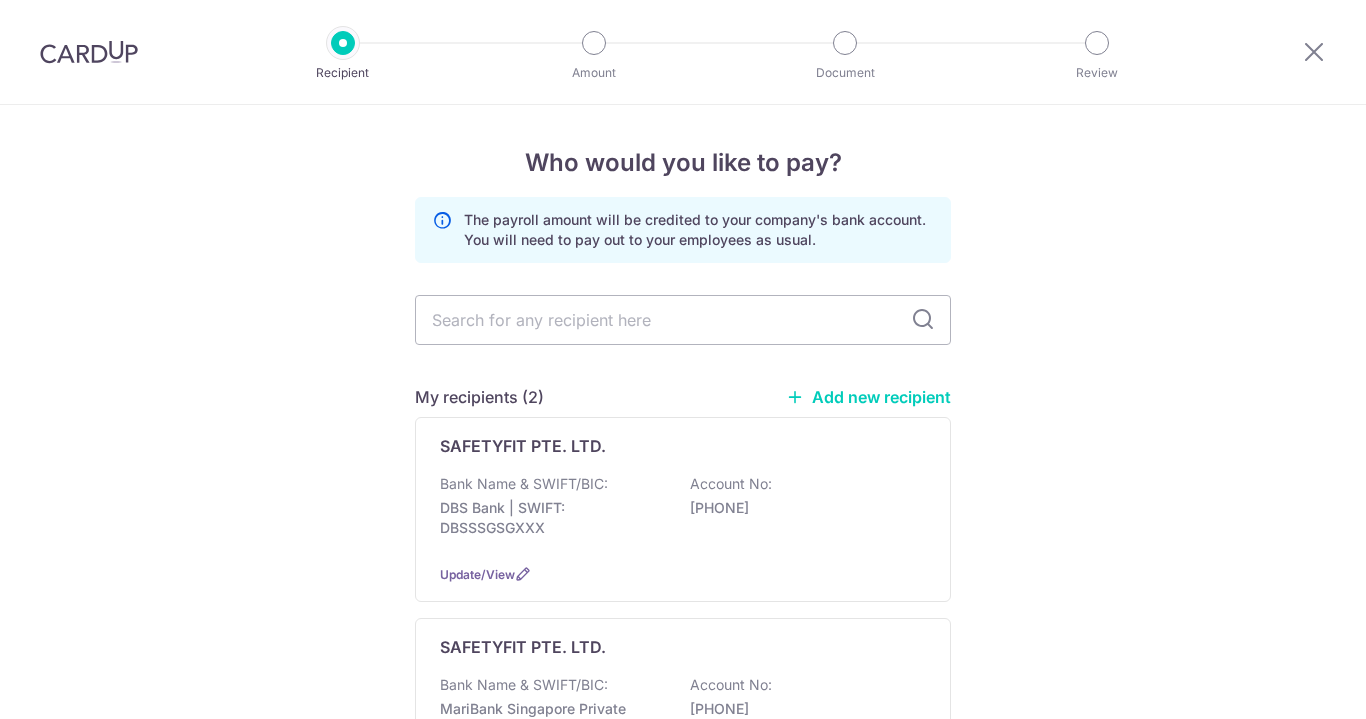 scroll, scrollTop: 0, scrollLeft: 0, axis: both 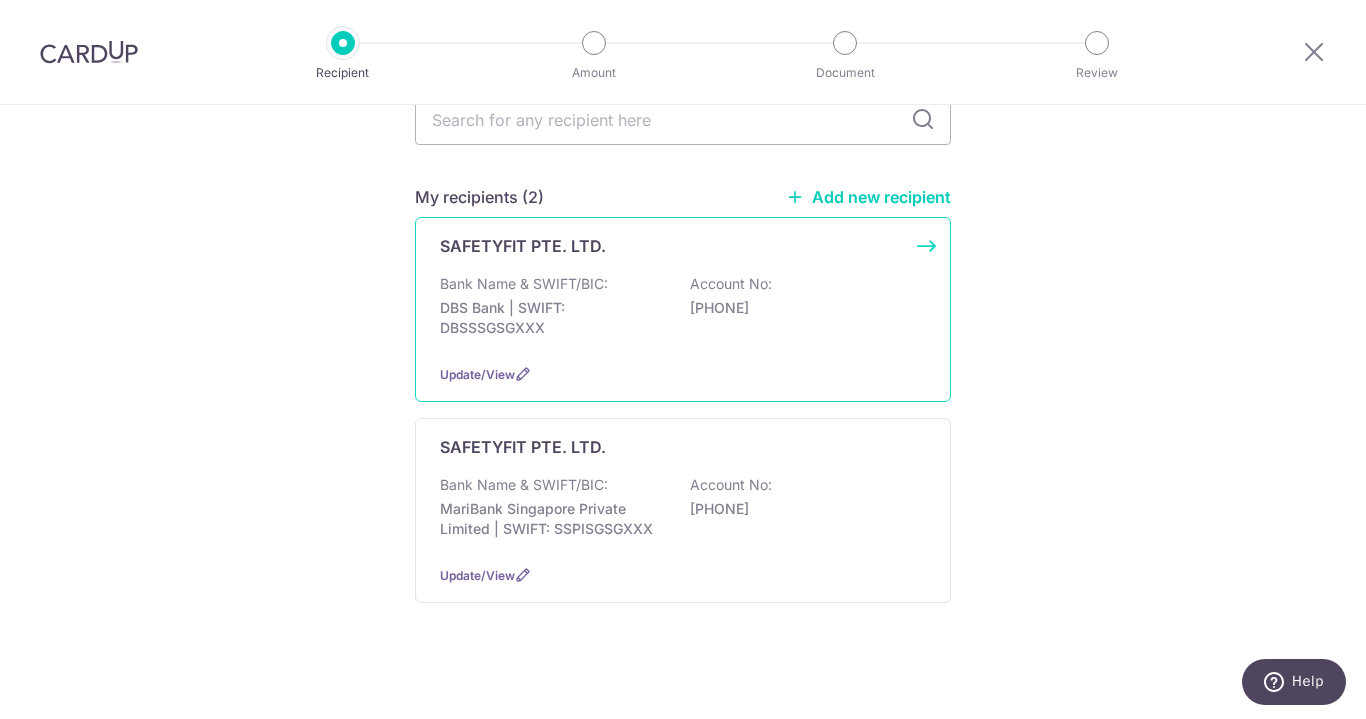 click on "DBS Bank | SWIFT: DBSSSGSGXXX" at bounding box center [552, 318] 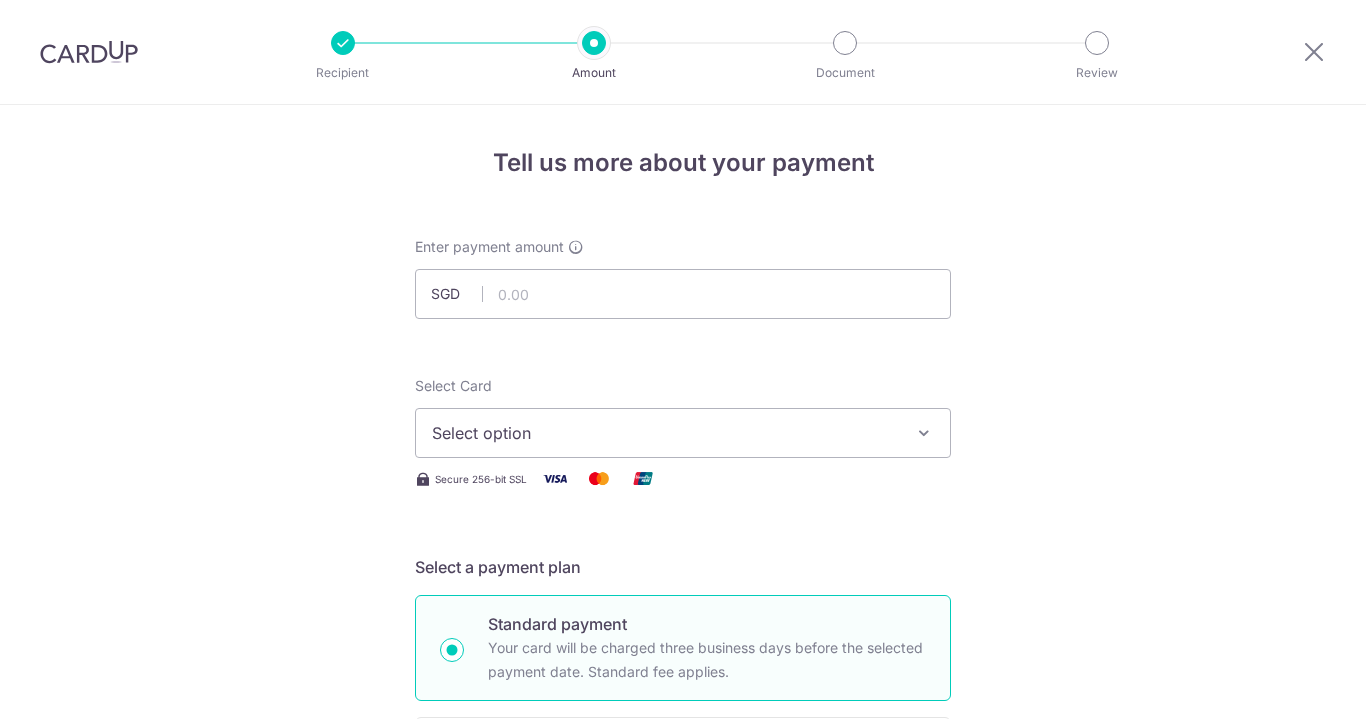 scroll, scrollTop: 0, scrollLeft: 0, axis: both 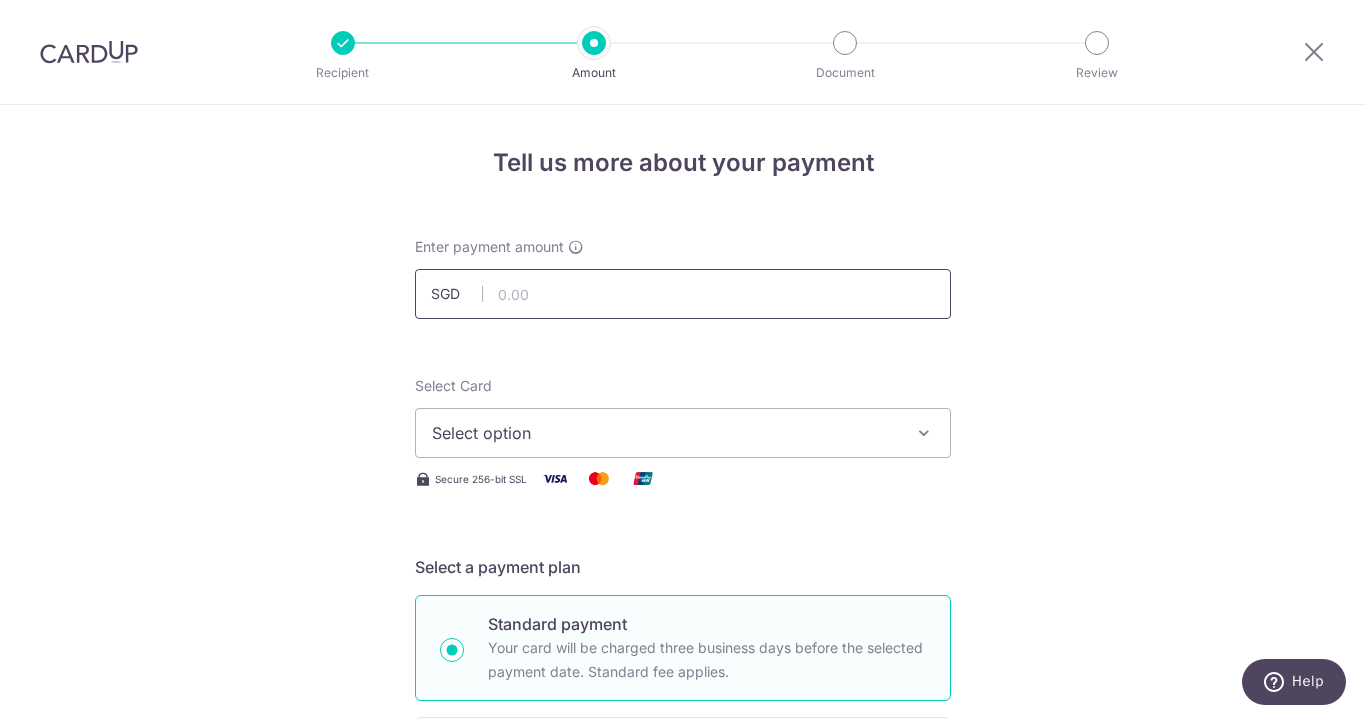 click at bounding box center (683, 294) 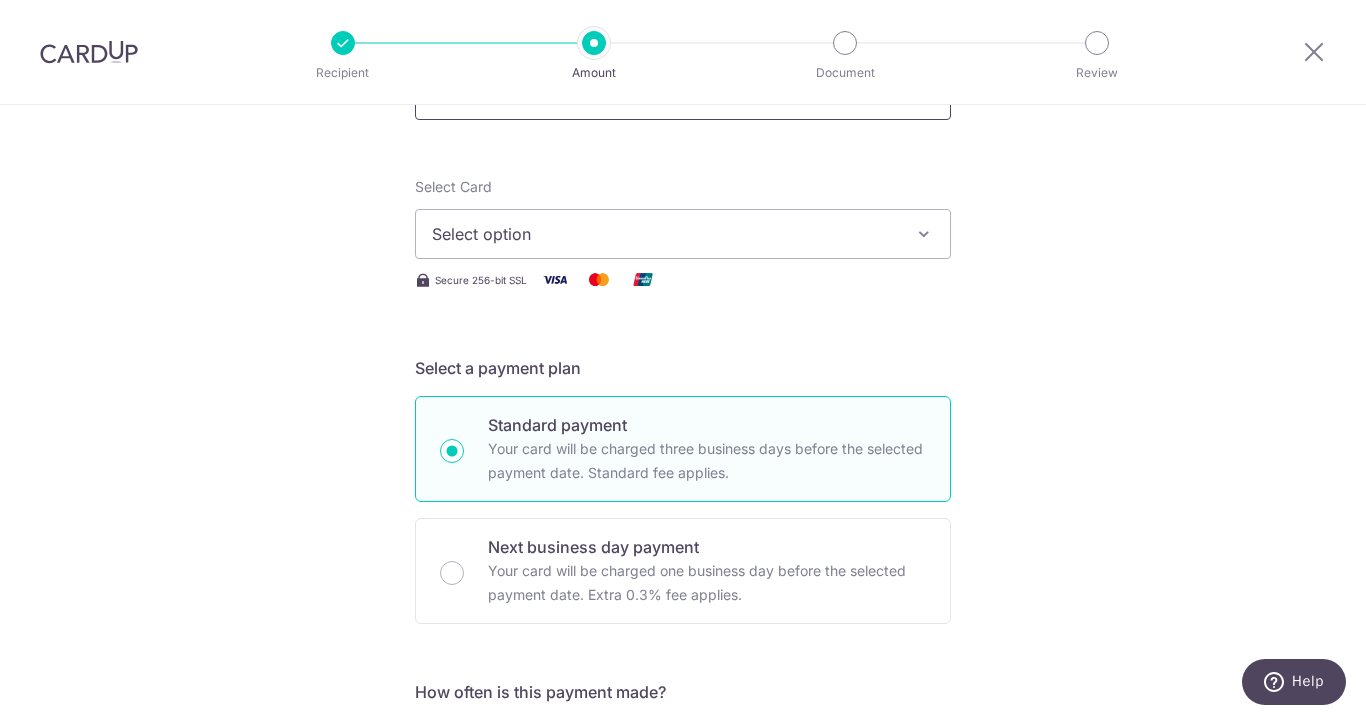 scroll, scrollTop: 200, scrollLeft: 0, axis: vertical 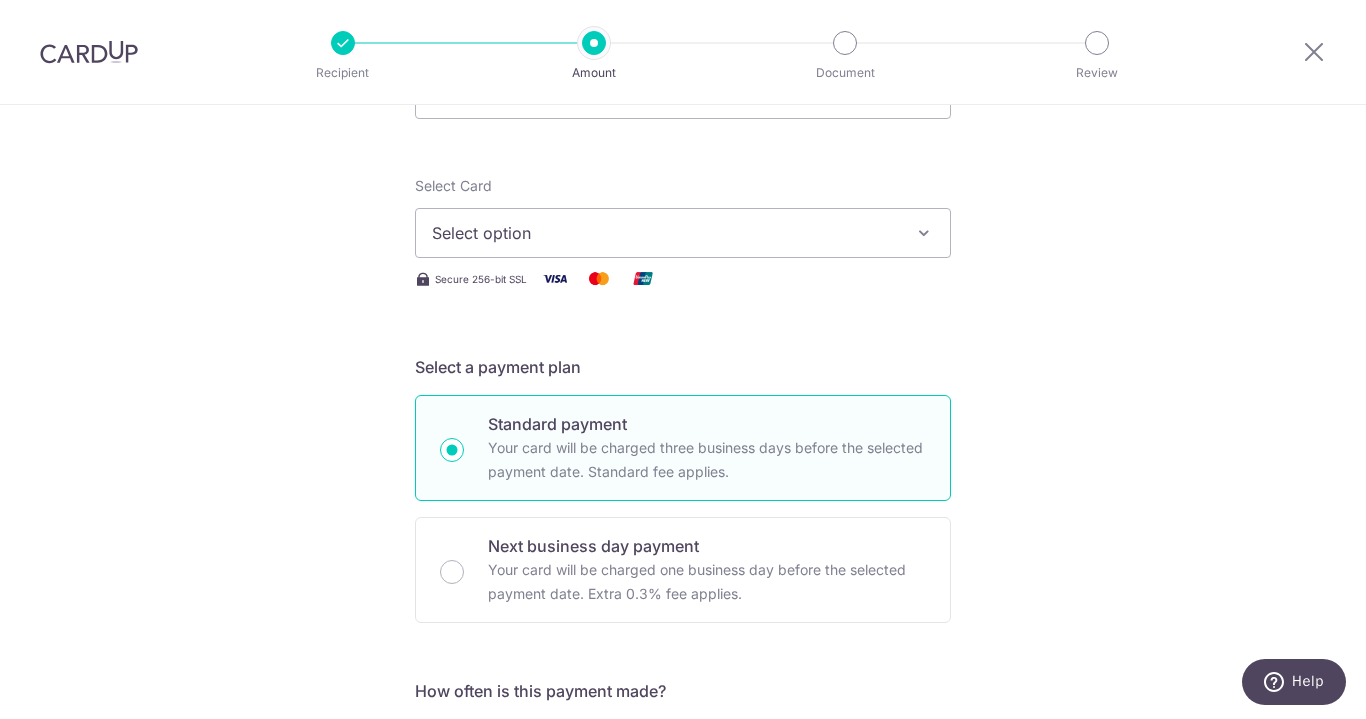type on "12,000.00" 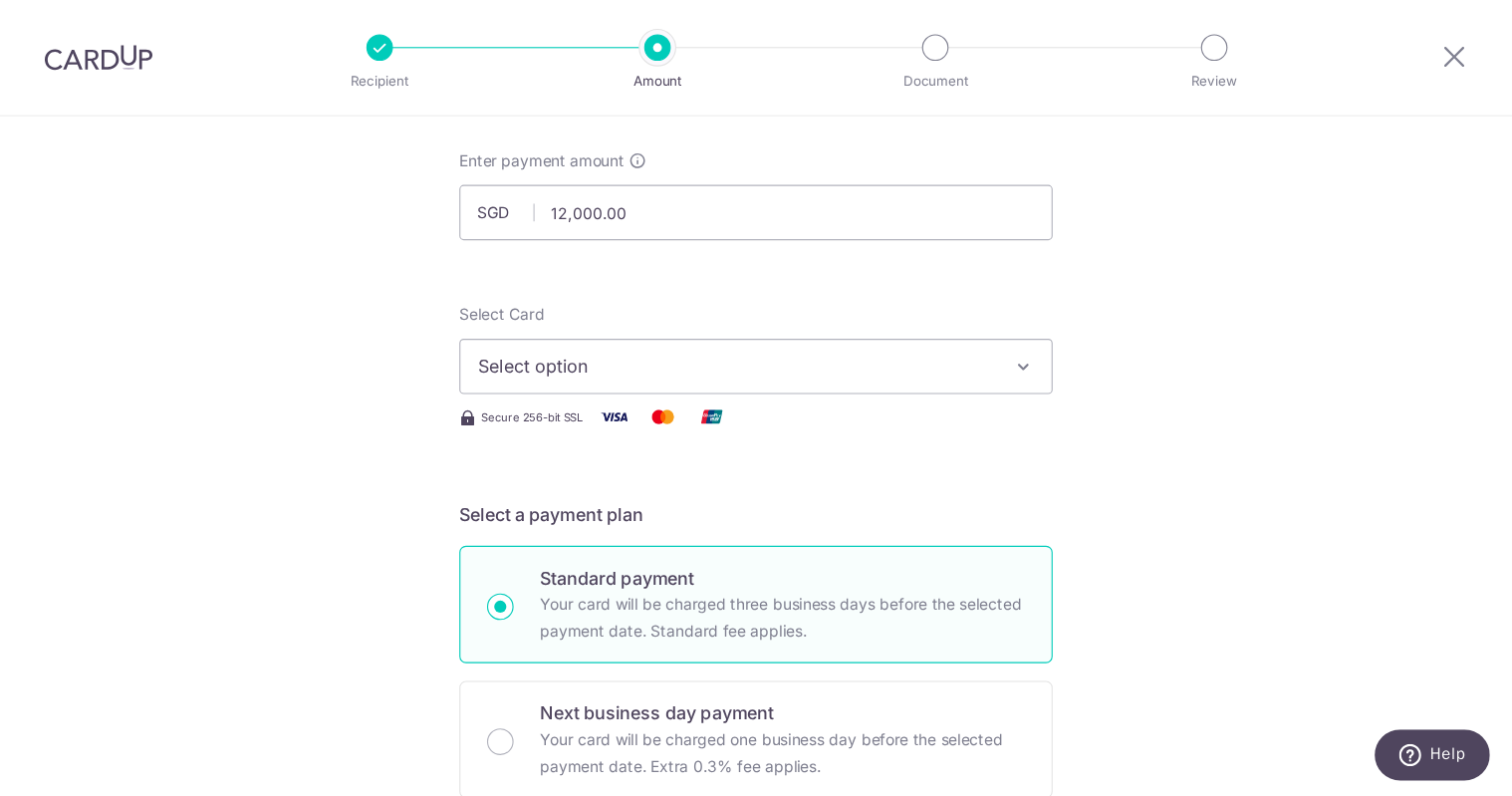 scroll, scrollTop: 100, scrollLeft: 0, axis: vertical 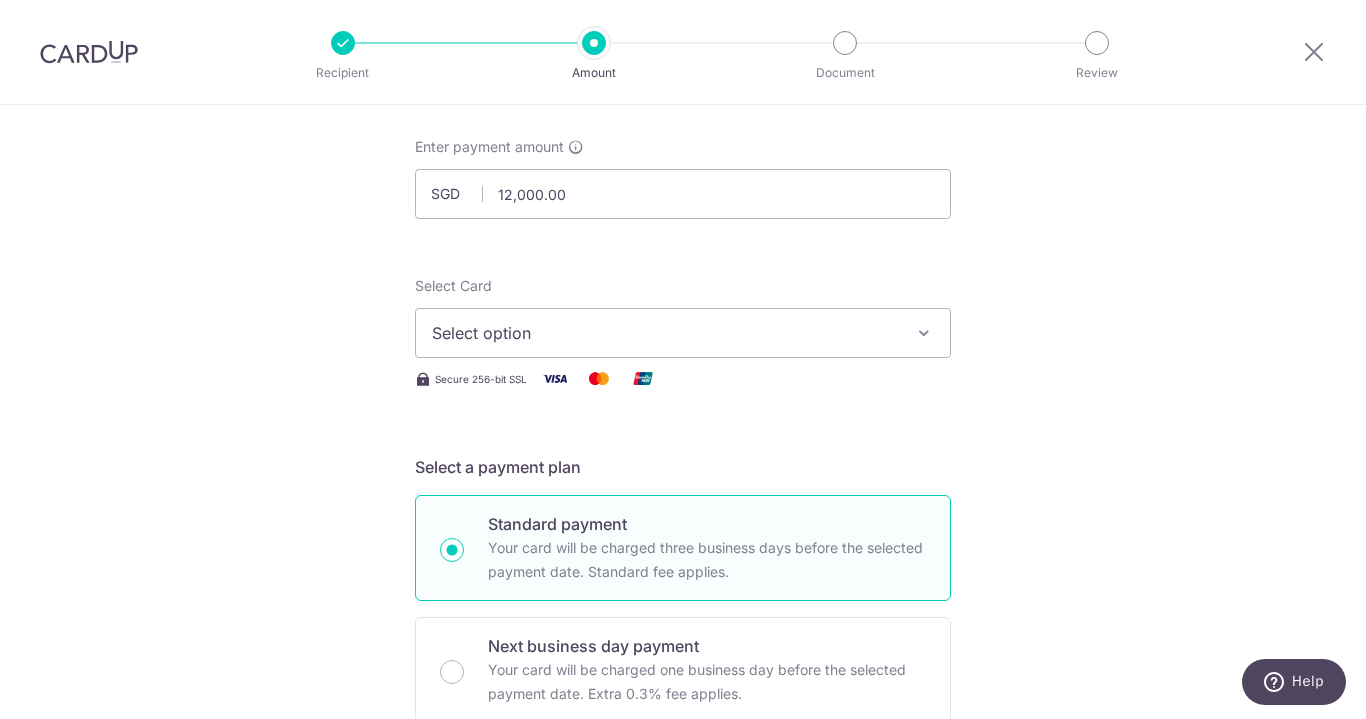 click on "Select option" at bounding box center [665, 333] 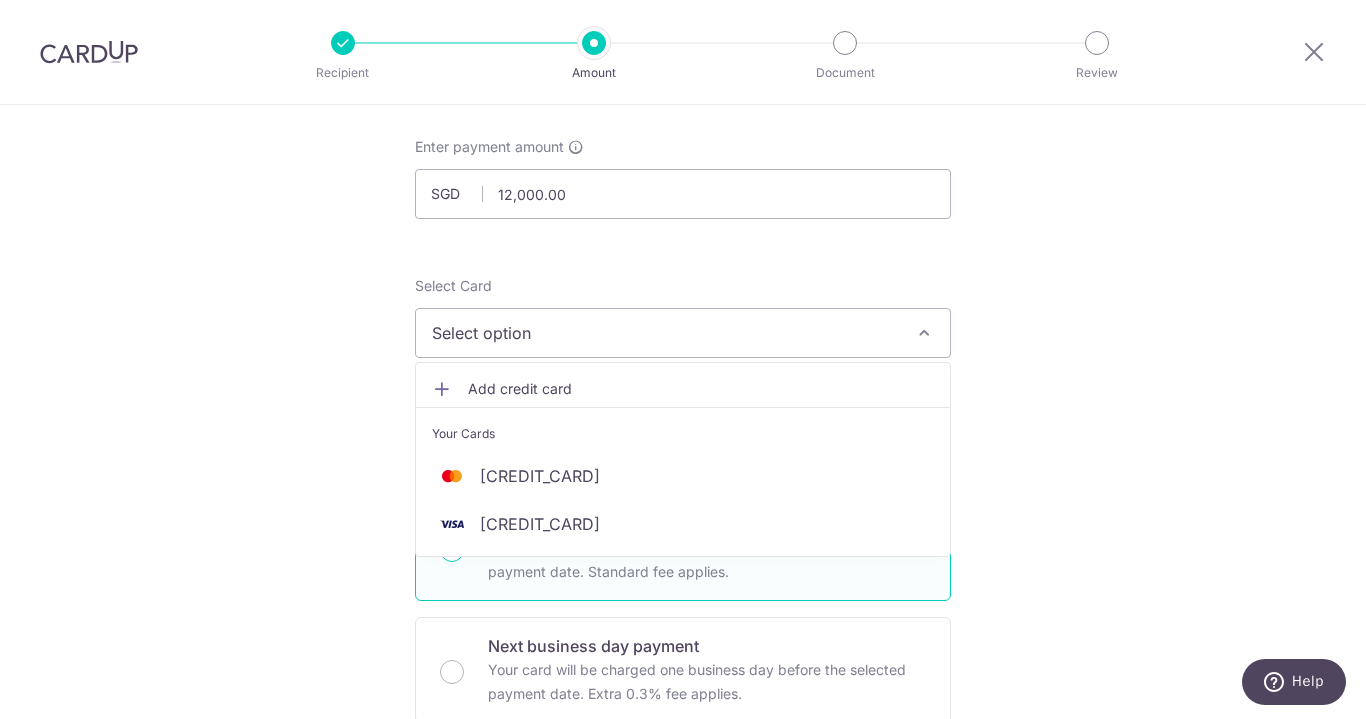 click on "Tell us more about your payment
Enter payment amount
SGD
12,000.00
12000.00
Select Card
Select option
Add credit card
Your Cards
**** 8263
**** 7980
Secure 256-bit SSL
Text
New card details
Card" at bounding box center [683, 966] 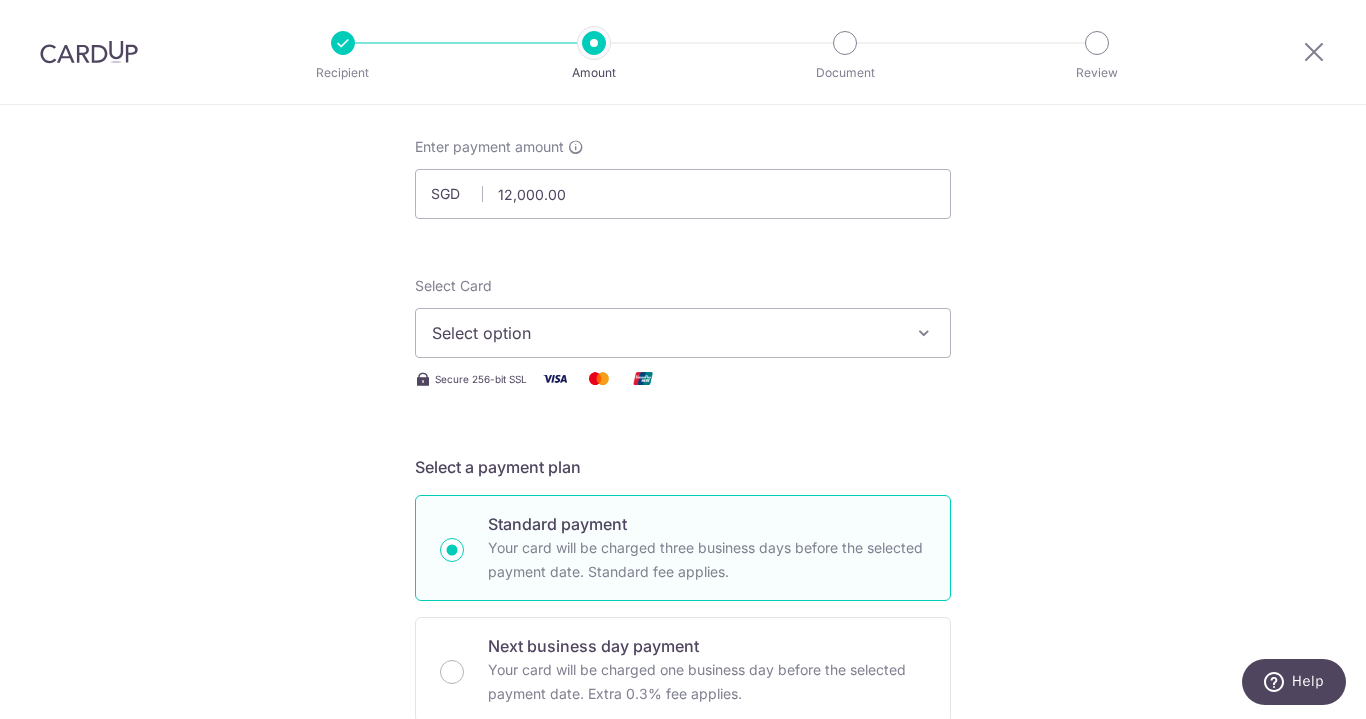 click at bounding box center (643, 378) 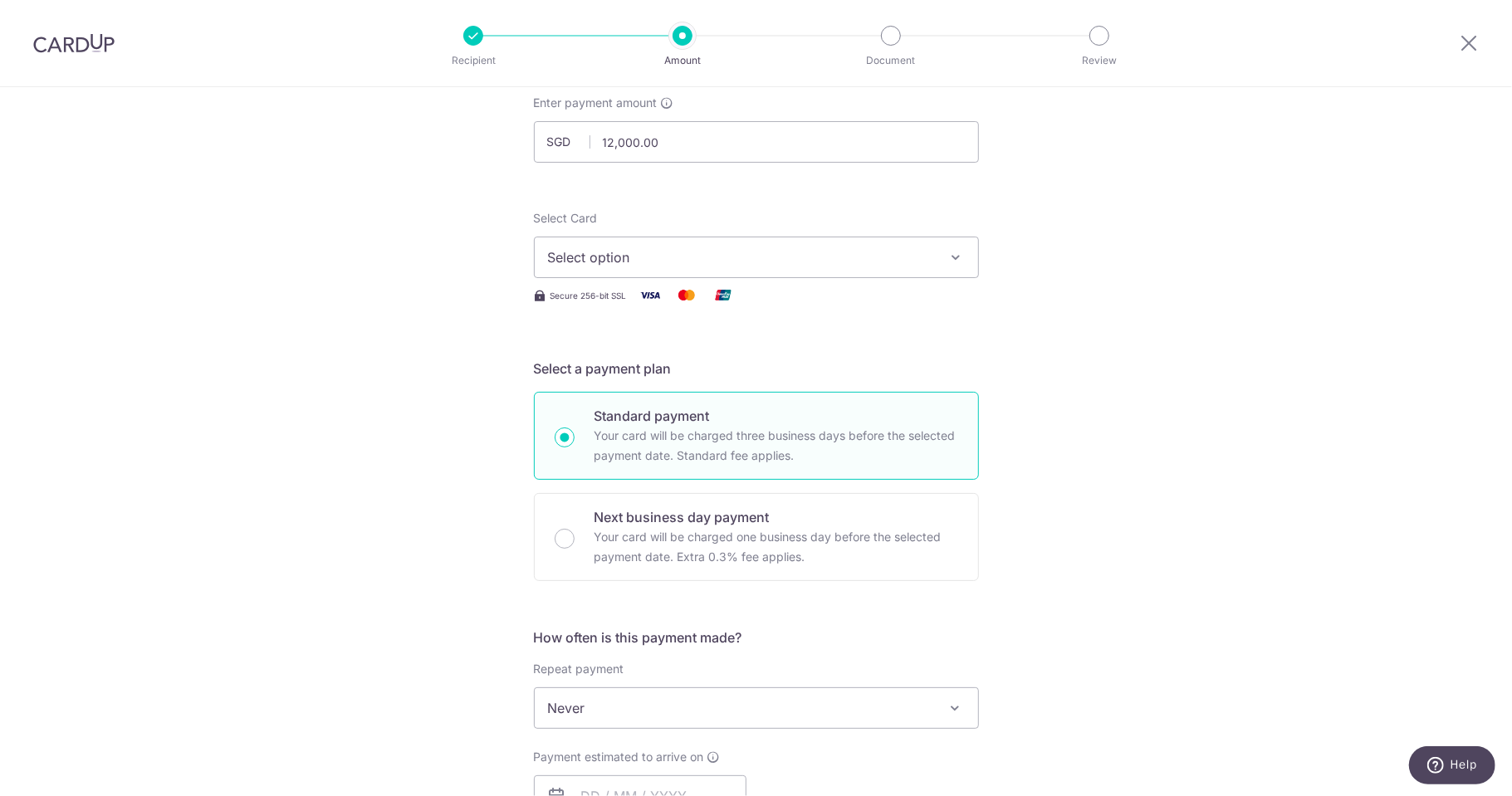 scroll, scrollTop: 82, scrollLeft: 0, axis: vertical 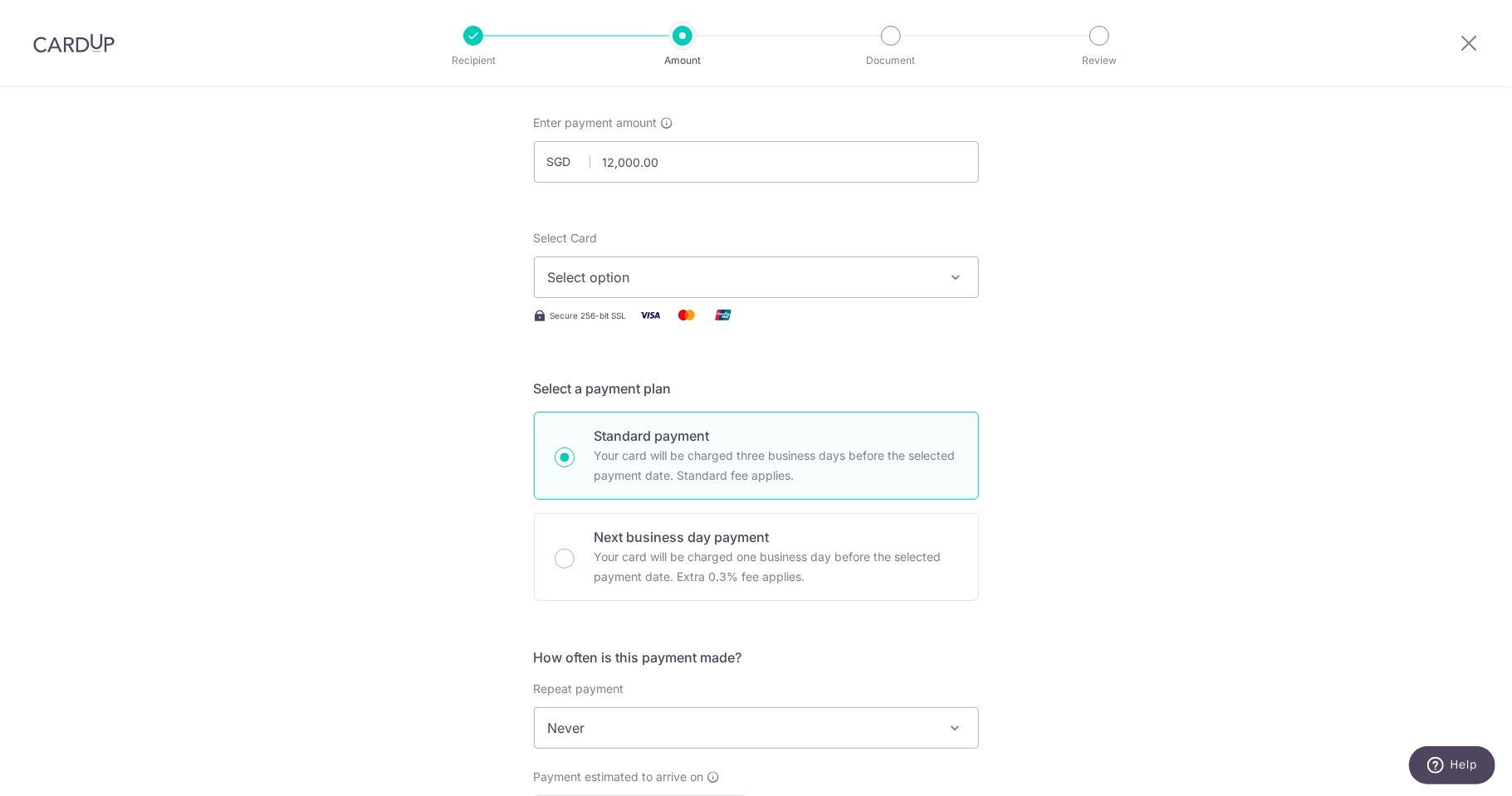 click on "Select option" at bounding box center [741, 277] 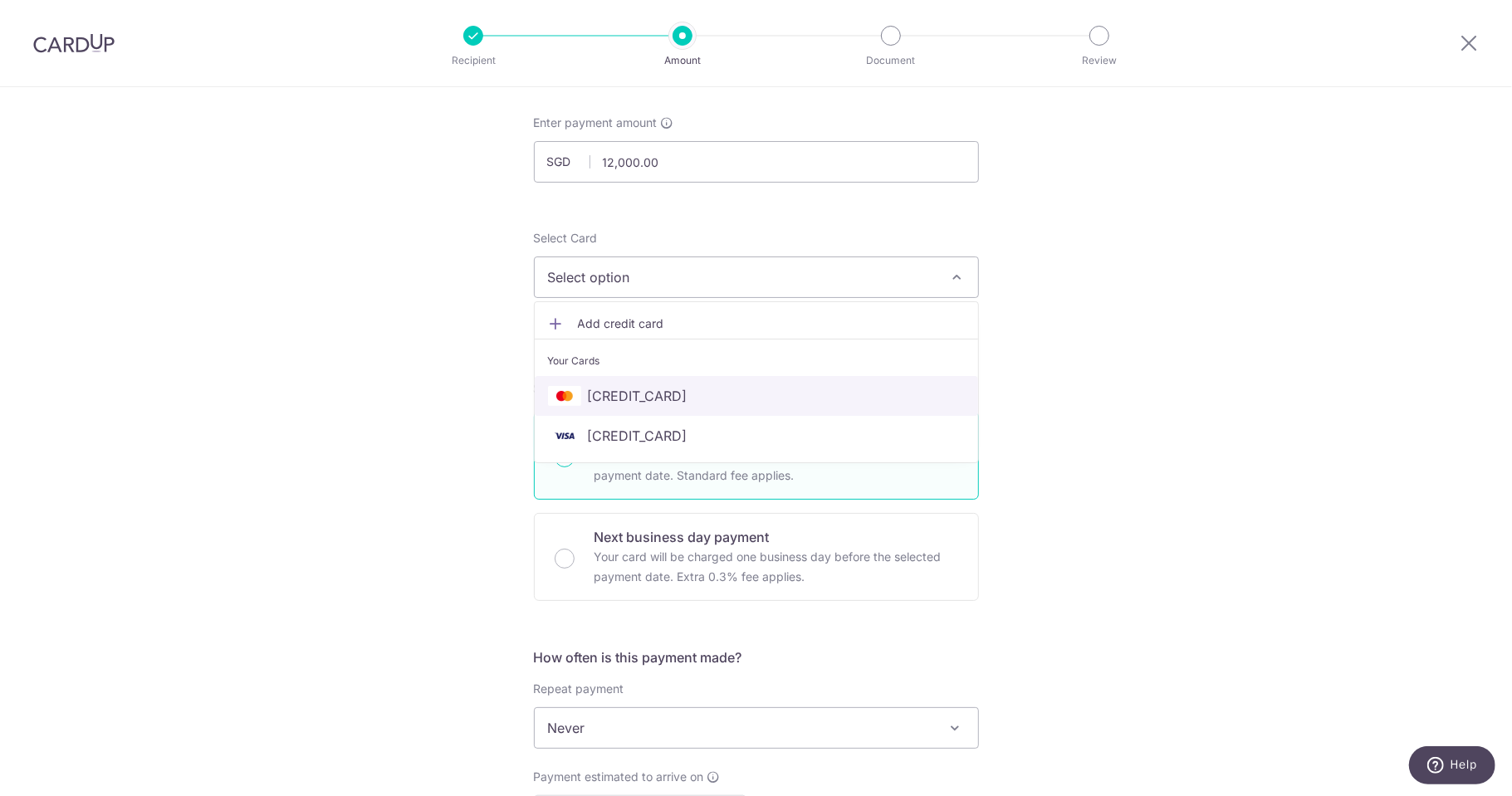 click on "[CREDIT_CARD]" at bounding box center (756, 396) 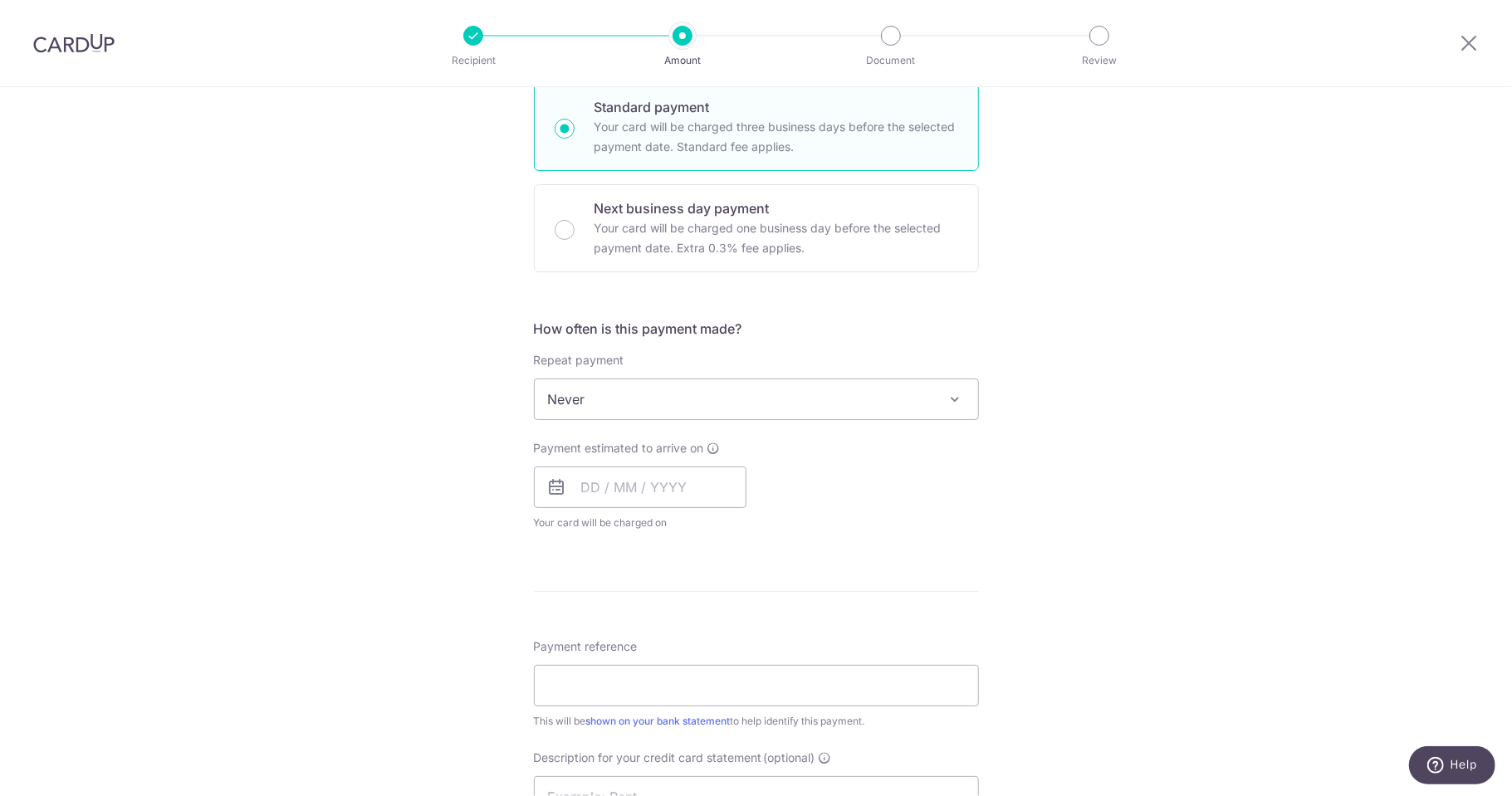 scroll, scrollTop: 414, scrollLeft: 0, axis: vertical 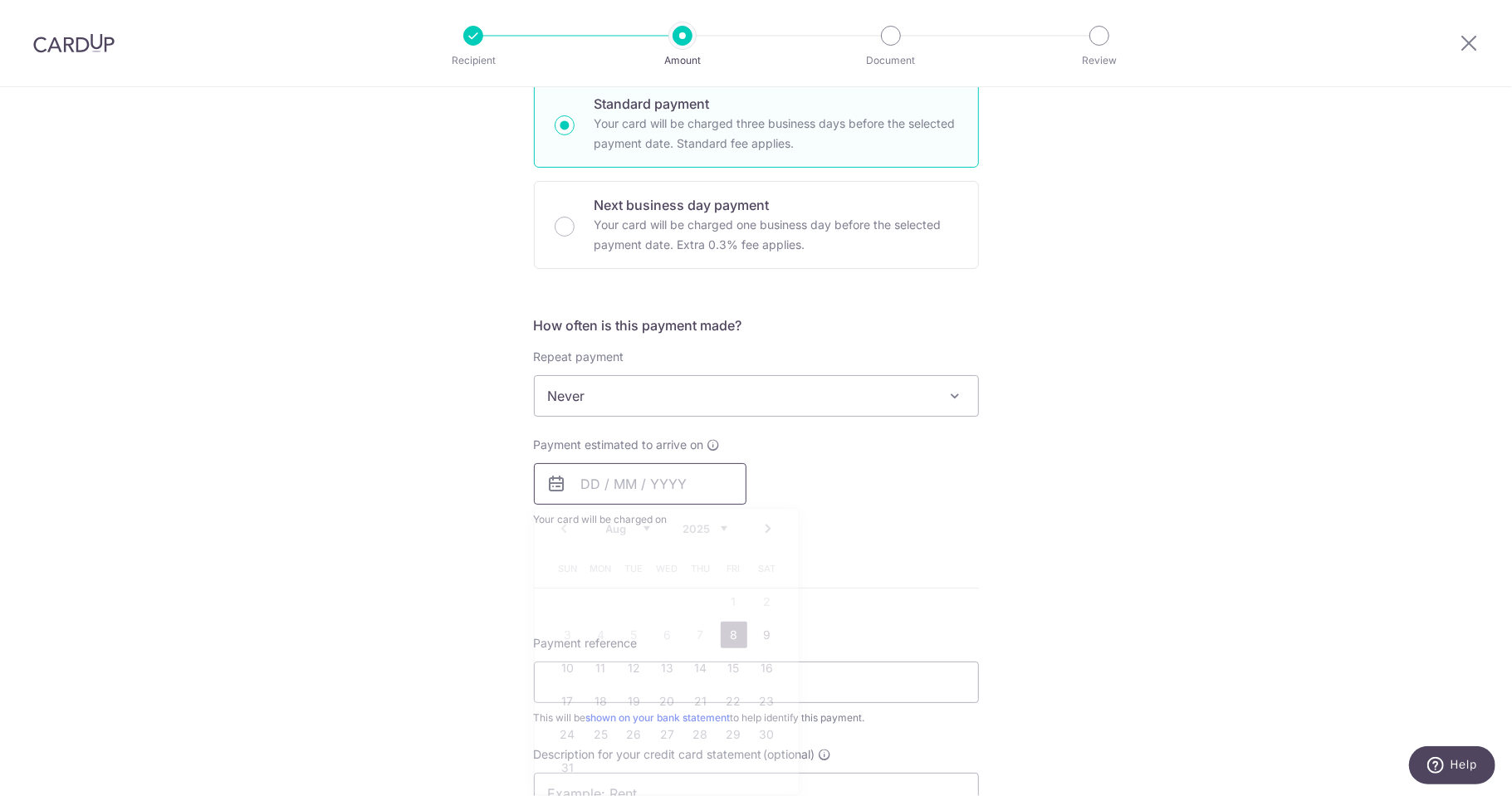 click at bounding box center [640, 484] 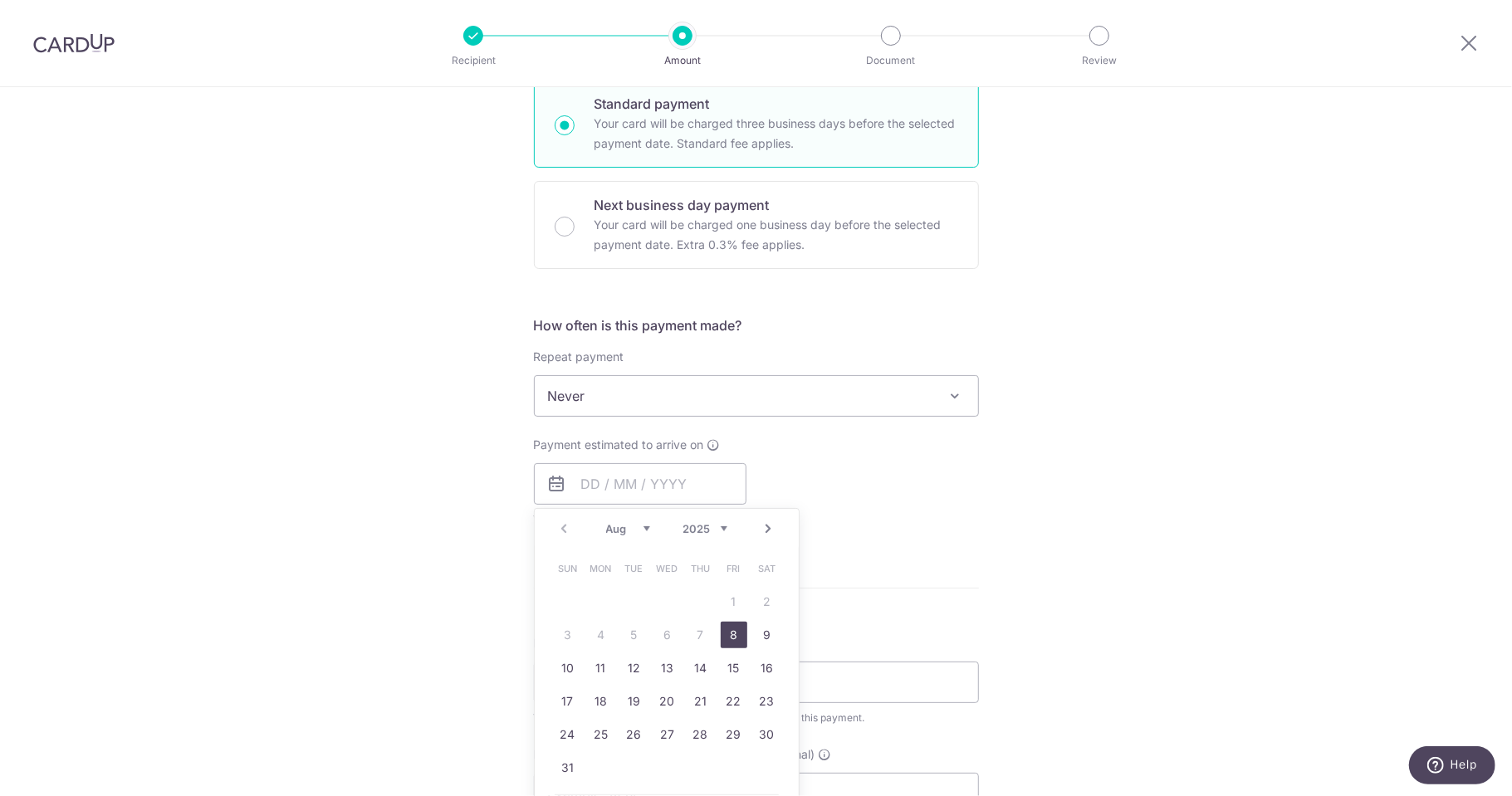 click on "8" at bounding box center (734, 635) 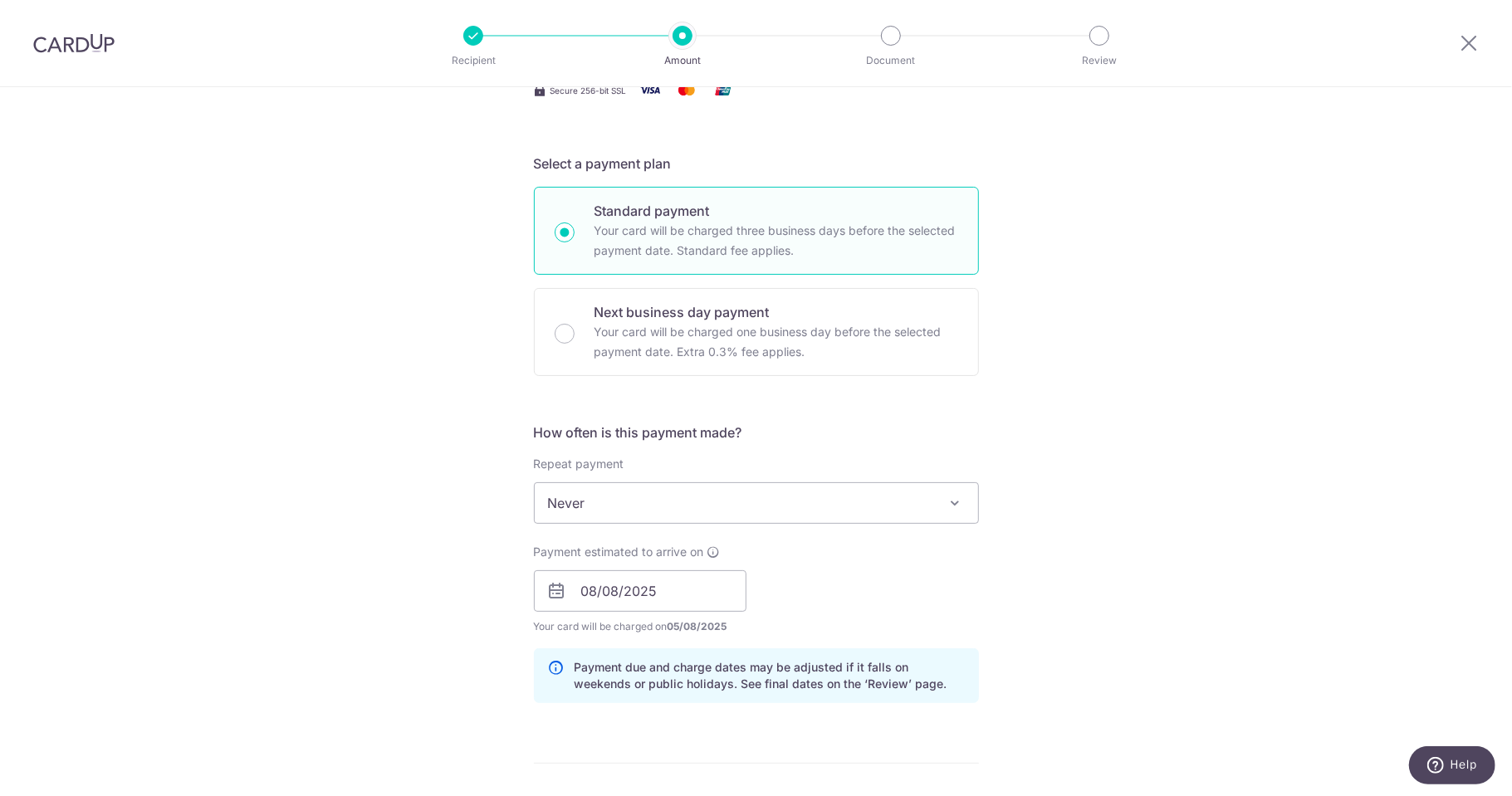 scroll, scrollTop: 304, scrollLeft: 0, axis: vertical 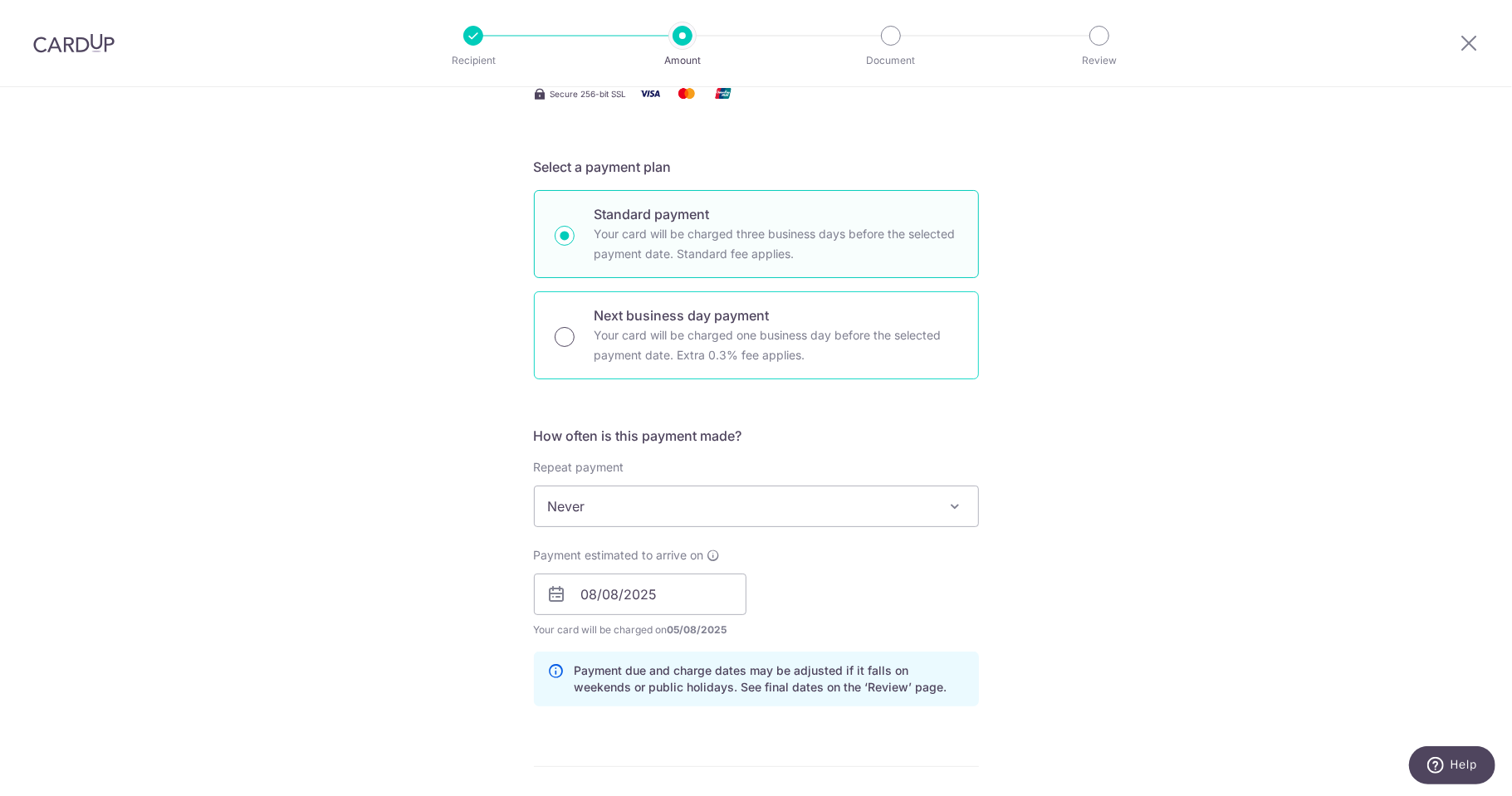 click on "Next business day payment
Your card will be charged one business day before the selected payment date. Extra 0.3% fee applies." at bounding box center (565, 337) 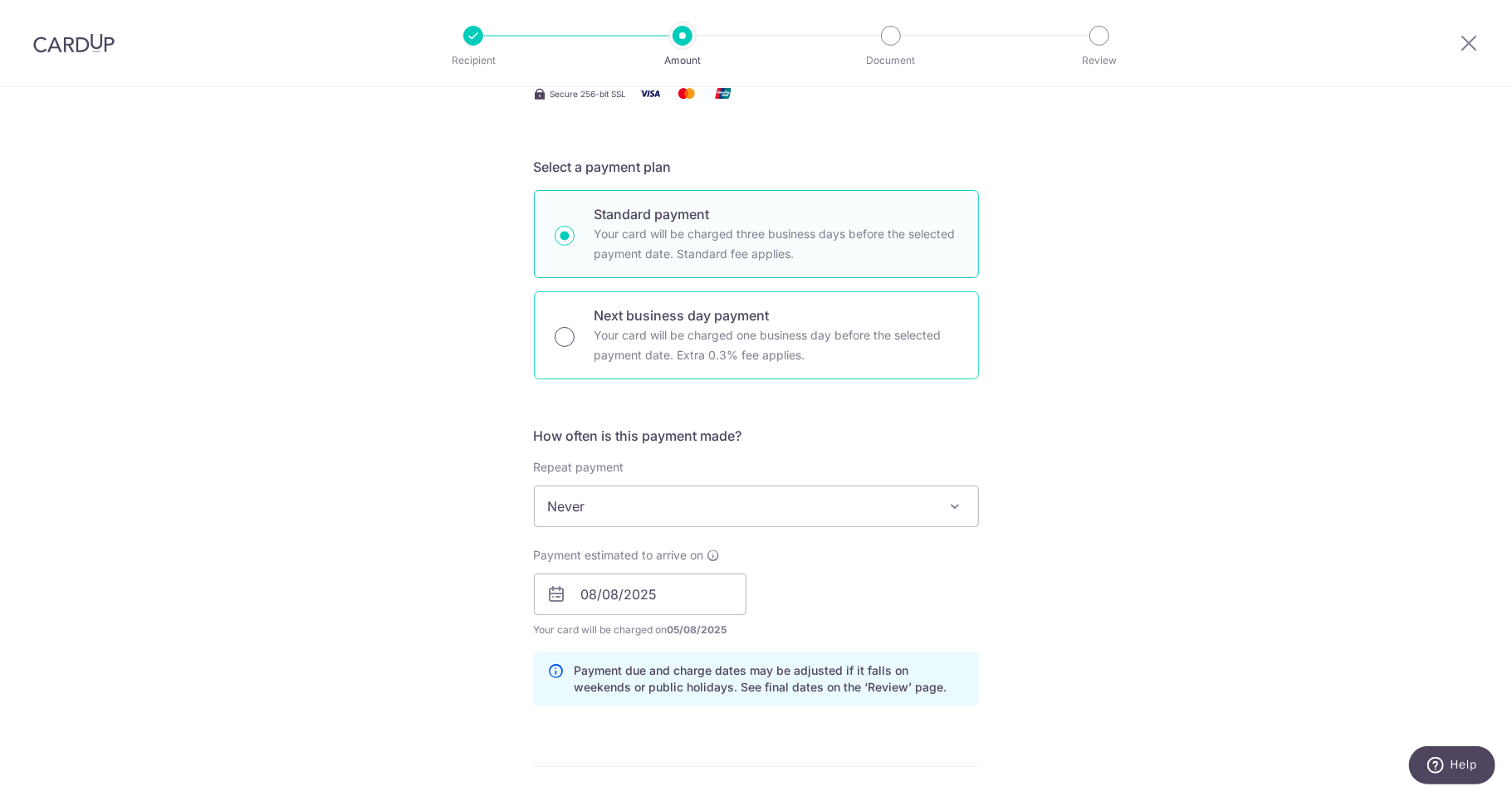 radio on "true" 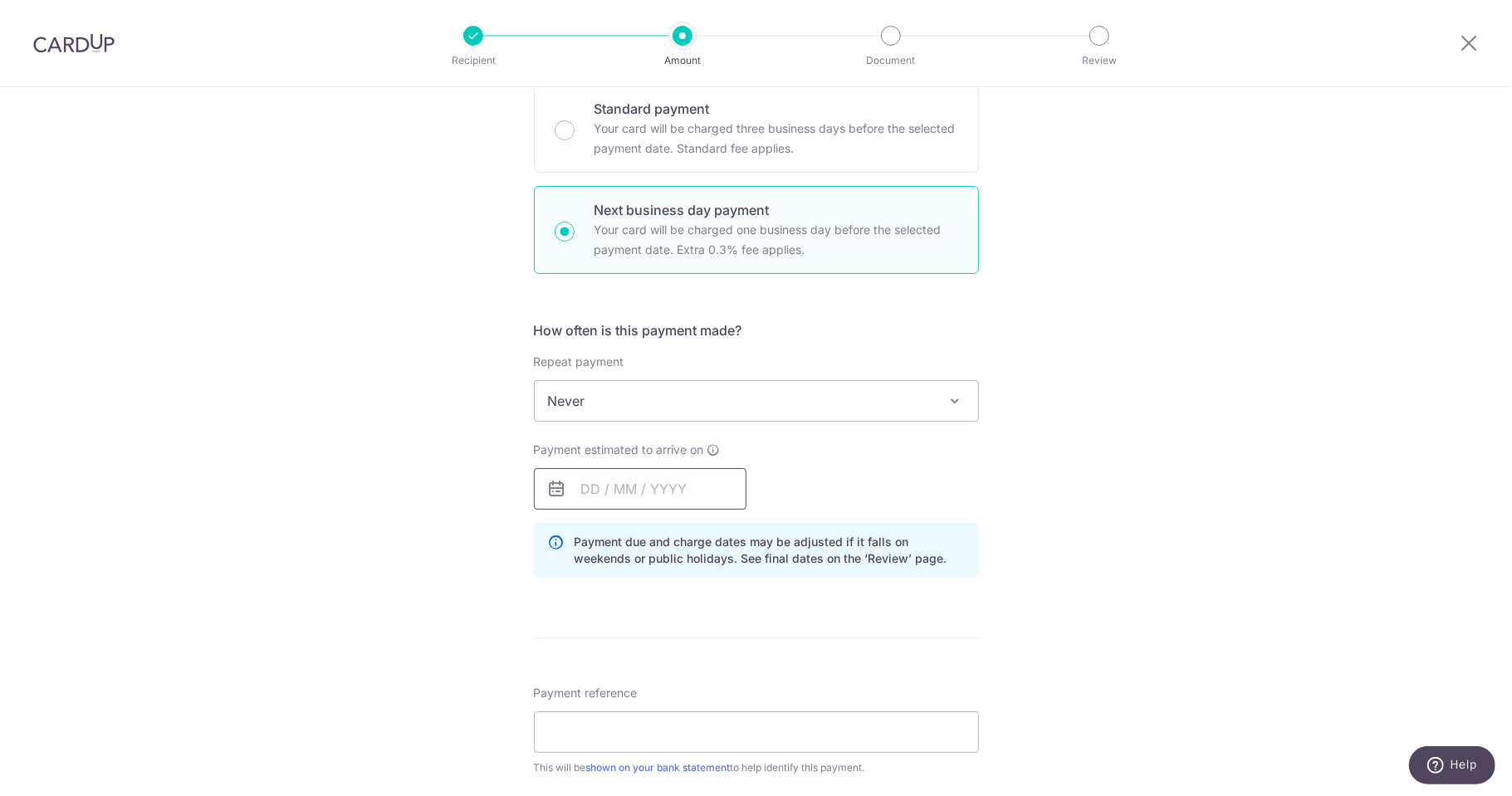 scroll, scrollTop: 414, scrollLeft: 0, axis: vertical 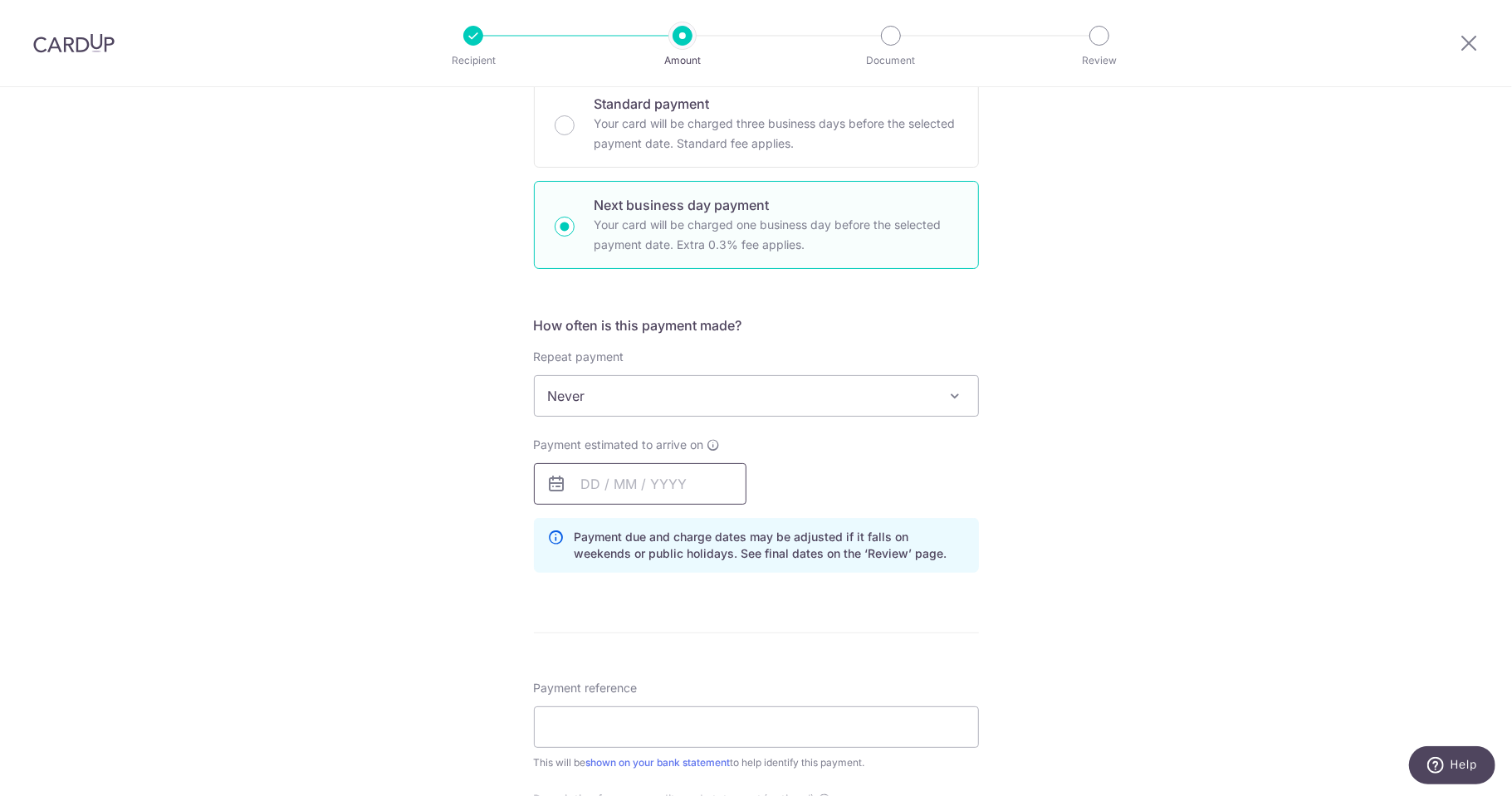click at bounding box center [640, 484] 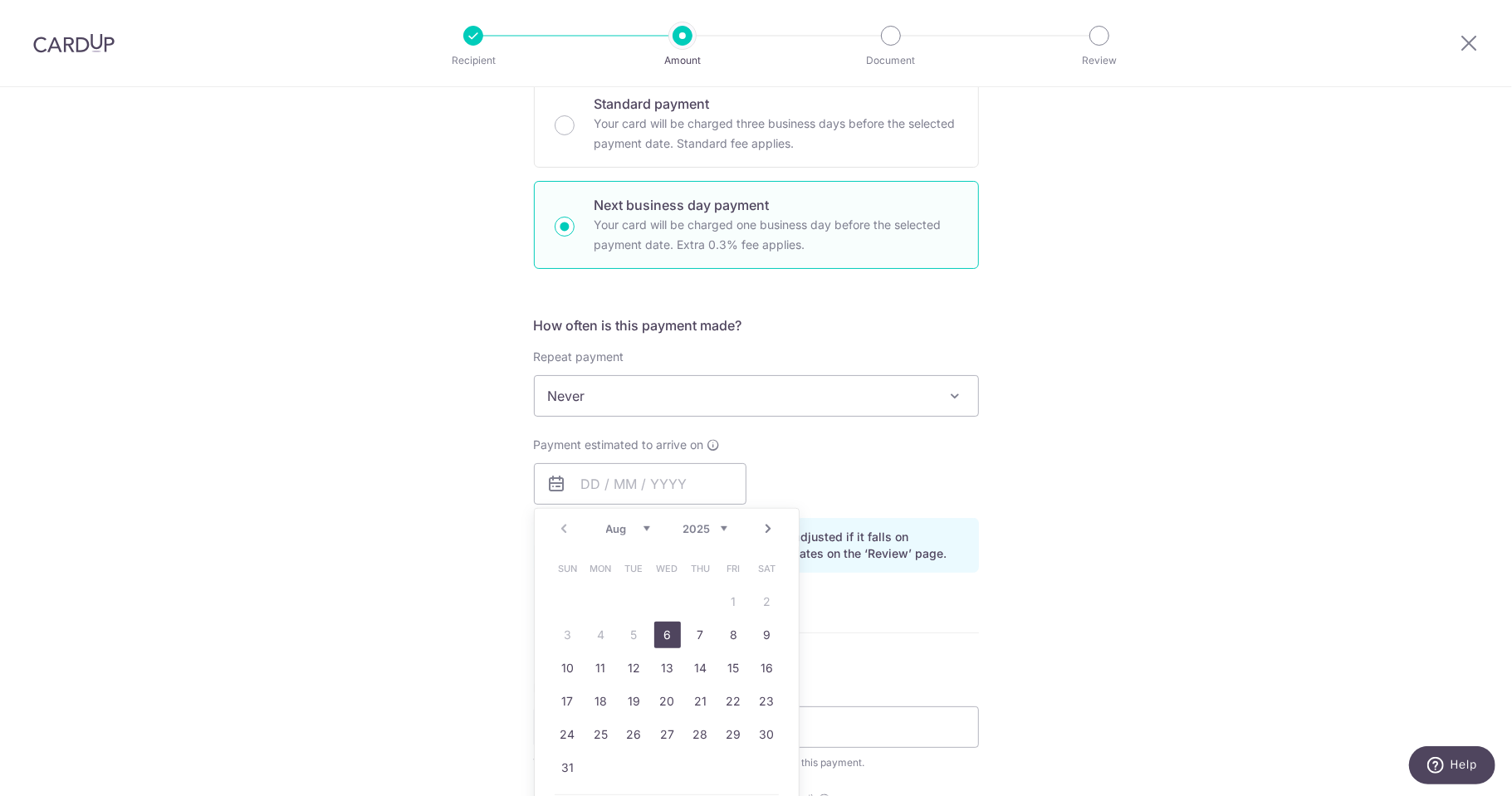 click on "6" at bounding box center (668, 635) 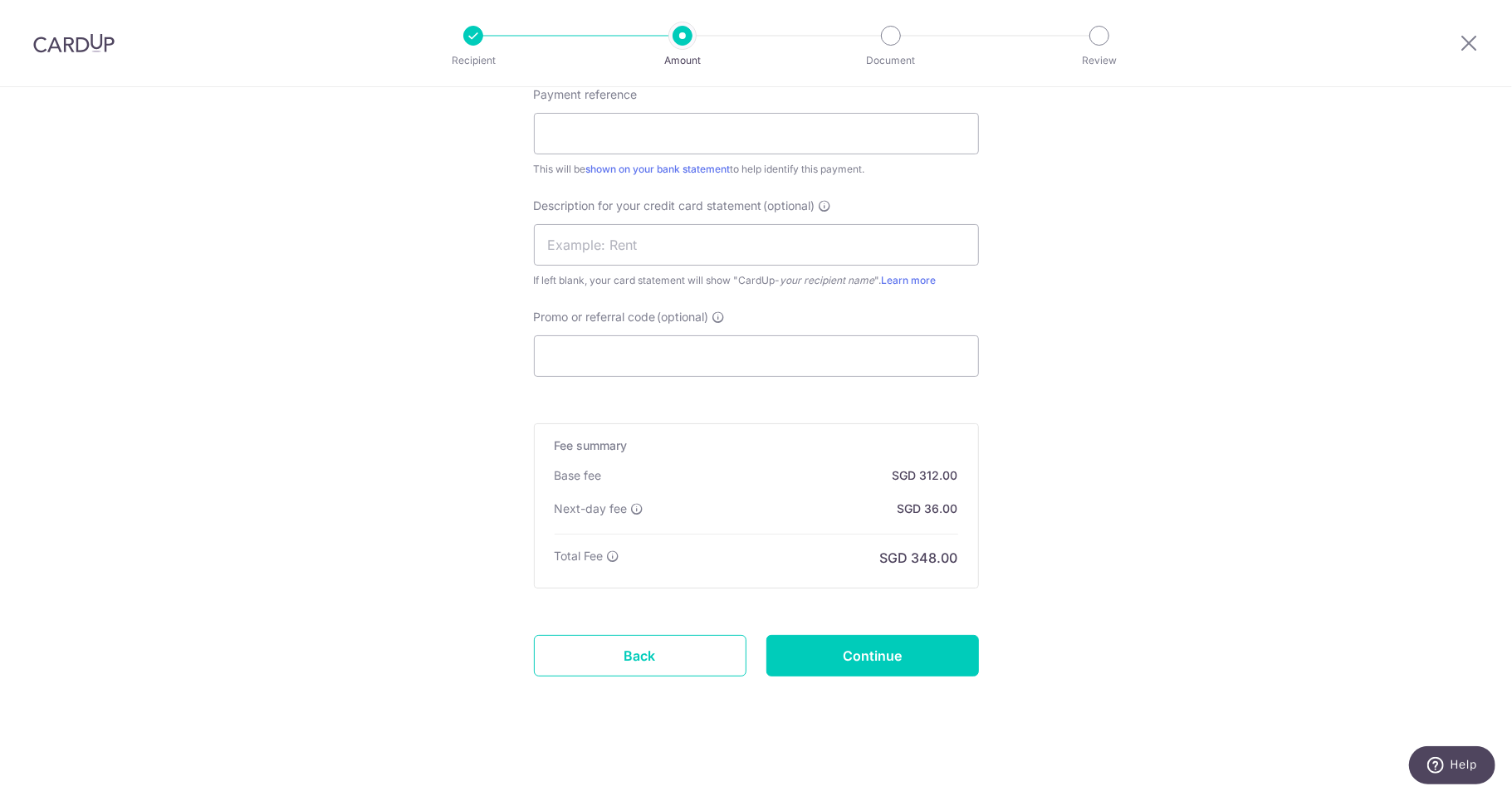 scroll, scrollTop: 1034, scrollLeft: 0, axis: vertical 